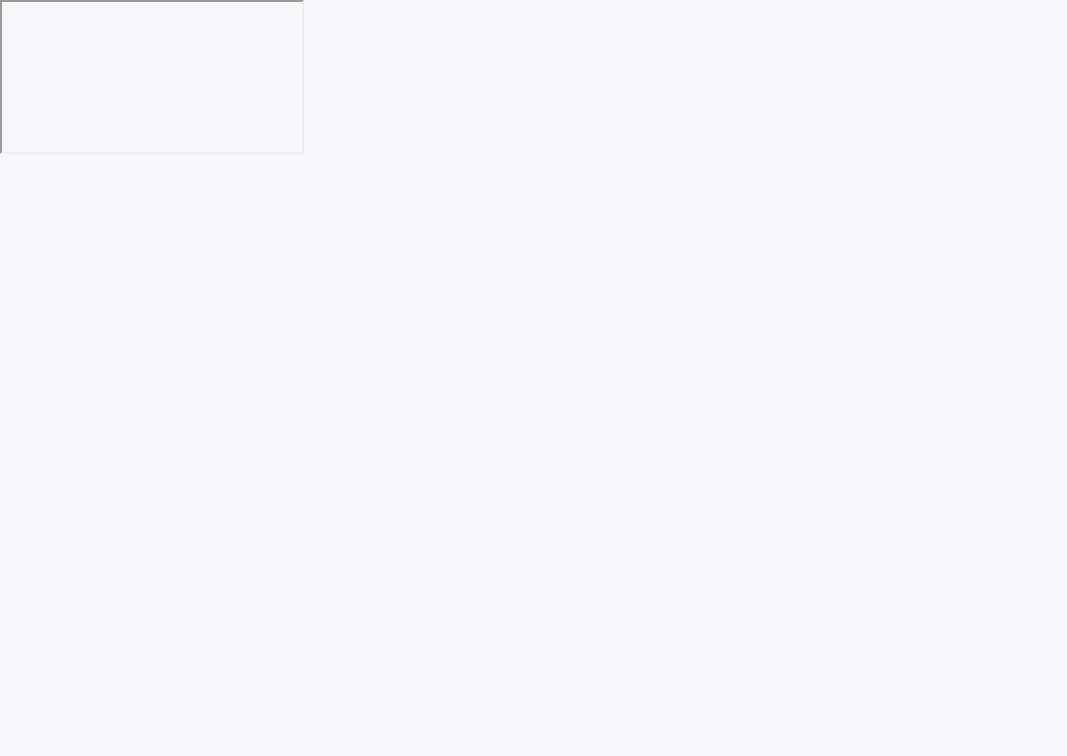 scroll, scrollTop: 0, scrollLeft: 0, axis: both 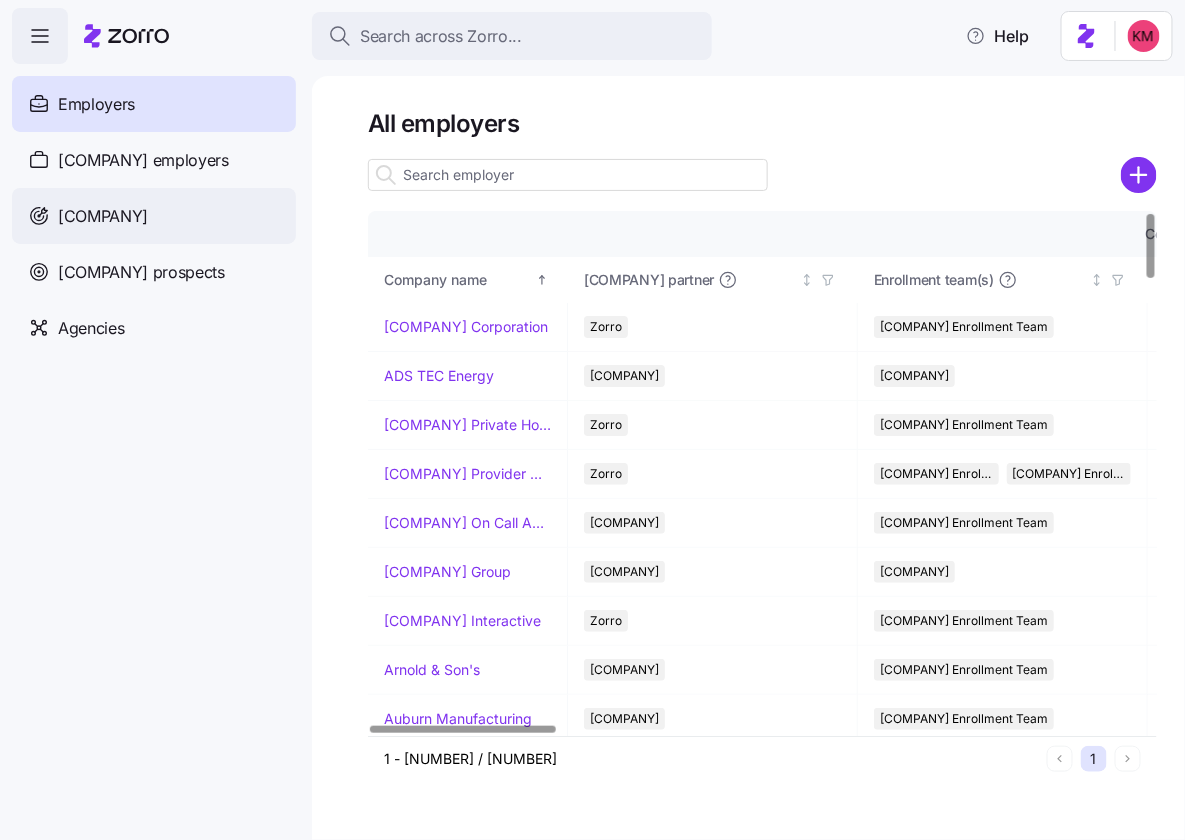 click on "[COMPANY]" at bounding box center (154, 216) 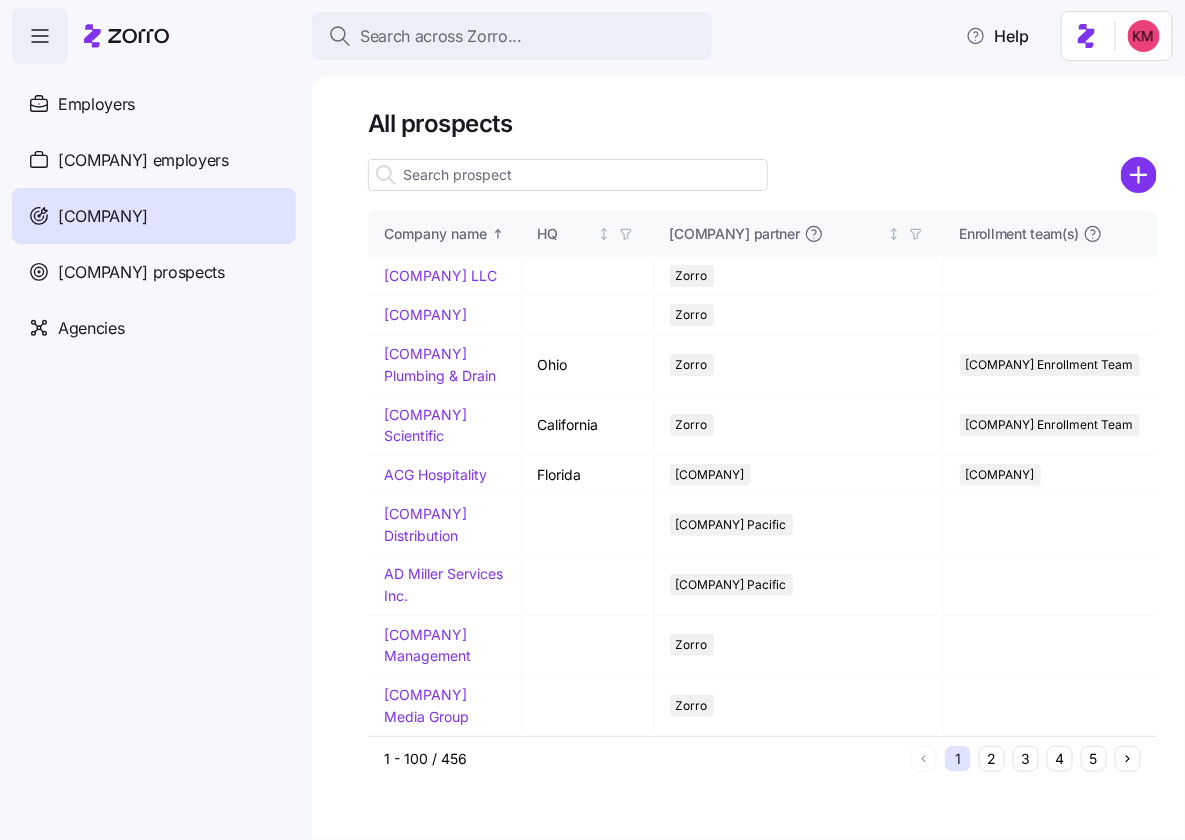 click at bounding box center (568, 175) 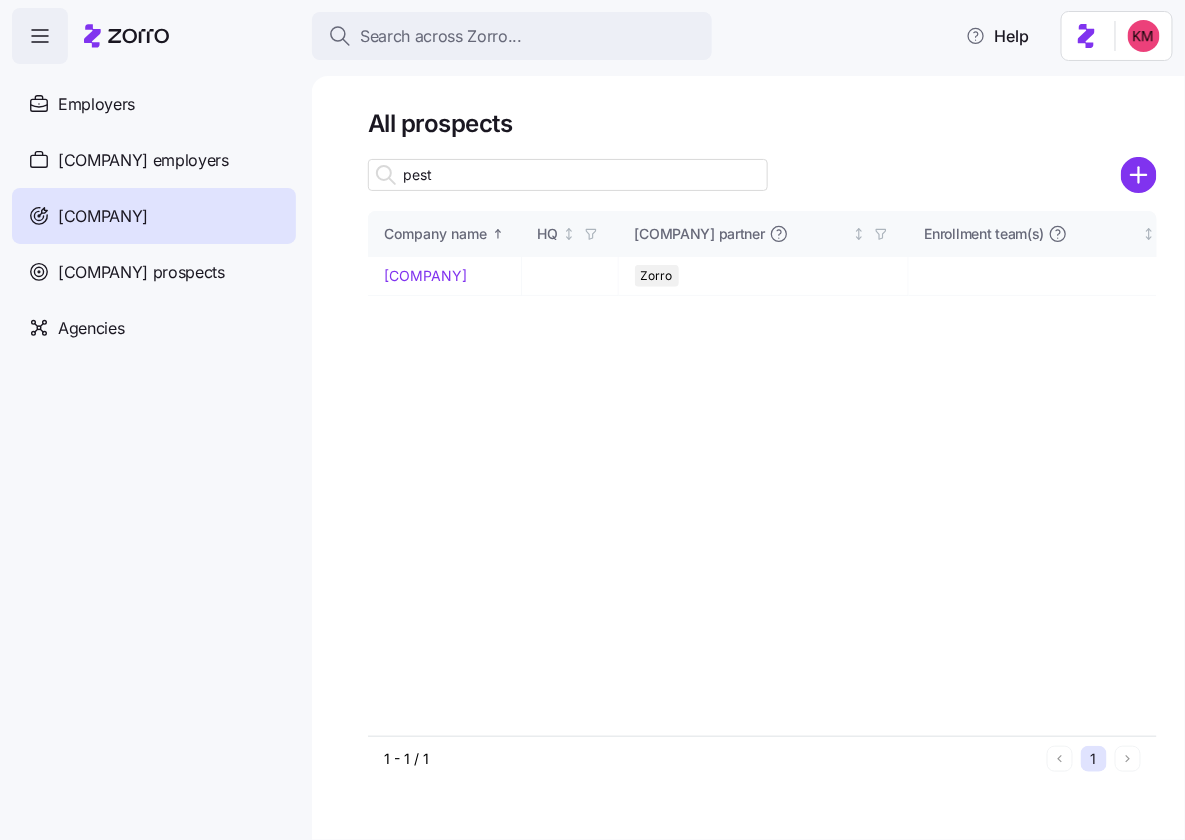 click on "pest" at bounding box center [568, 175] 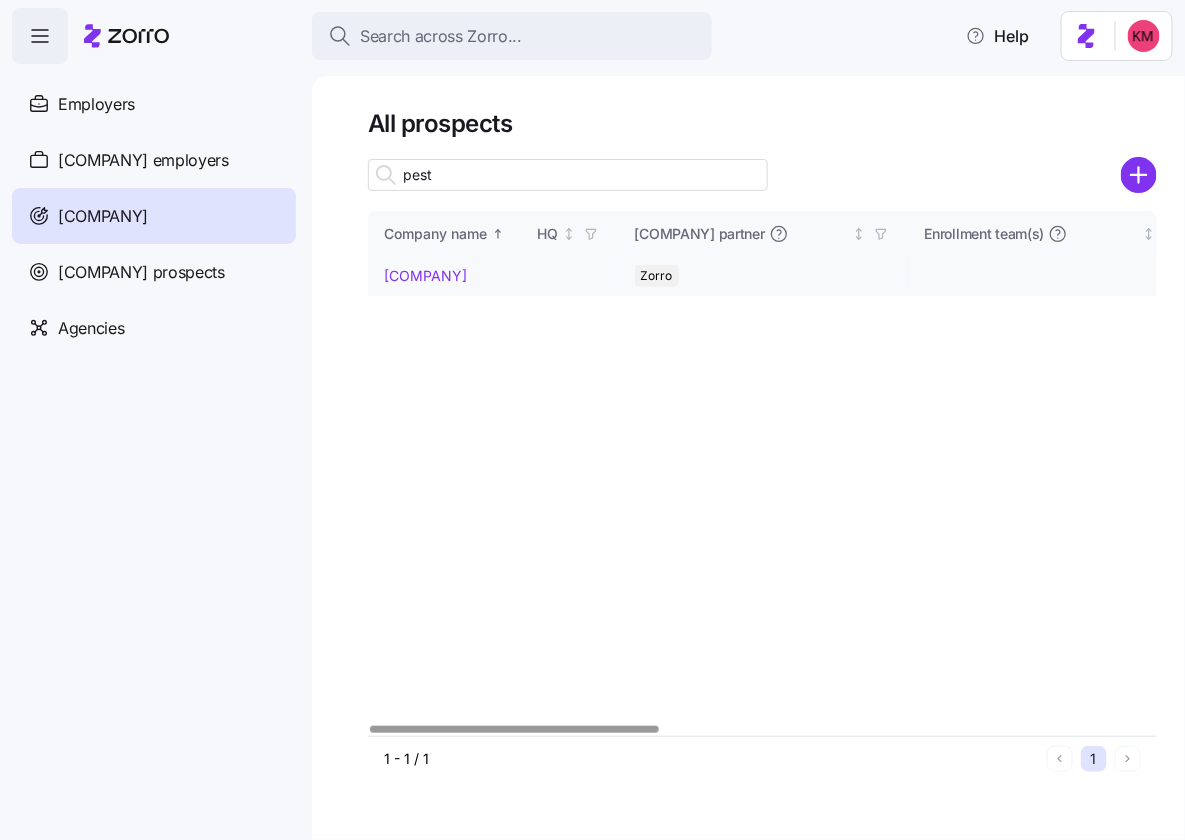 type on "pest" 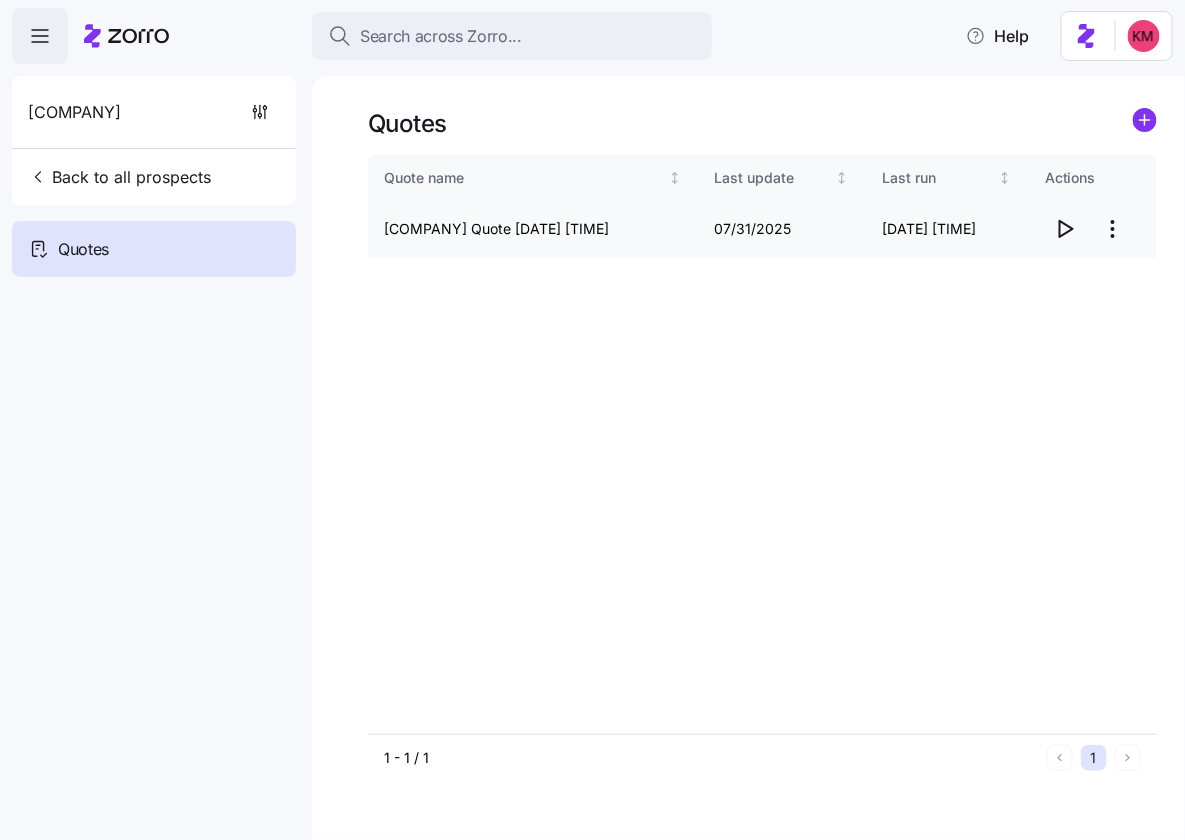click on "Search across [COMPANY]... Help [COMPANY] Back to all prospects Quotes Quotes Quote name Last update Last run Actions [COMPANY] Quote [DATE] [DATE] [DATE] Quotes" at bounding box center (592, 595) 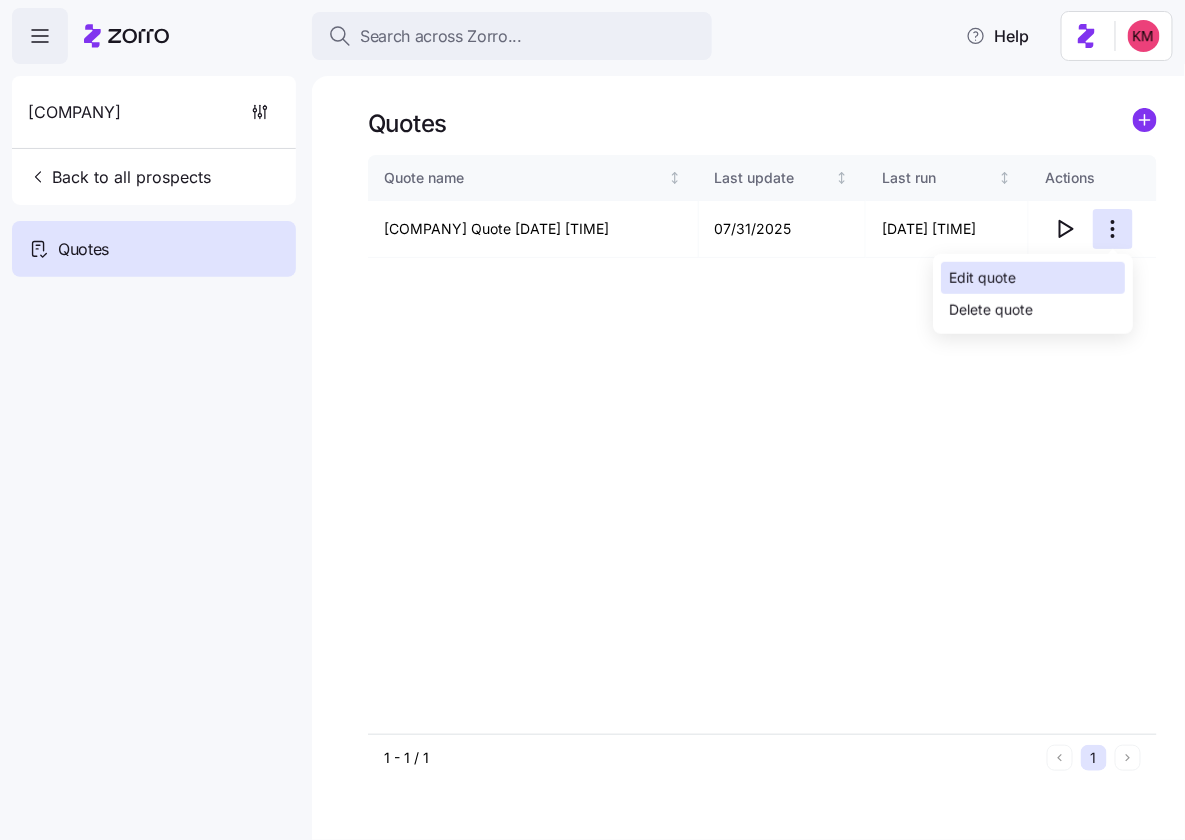 click on "Edit quote" at bounding box center (1033, 278) 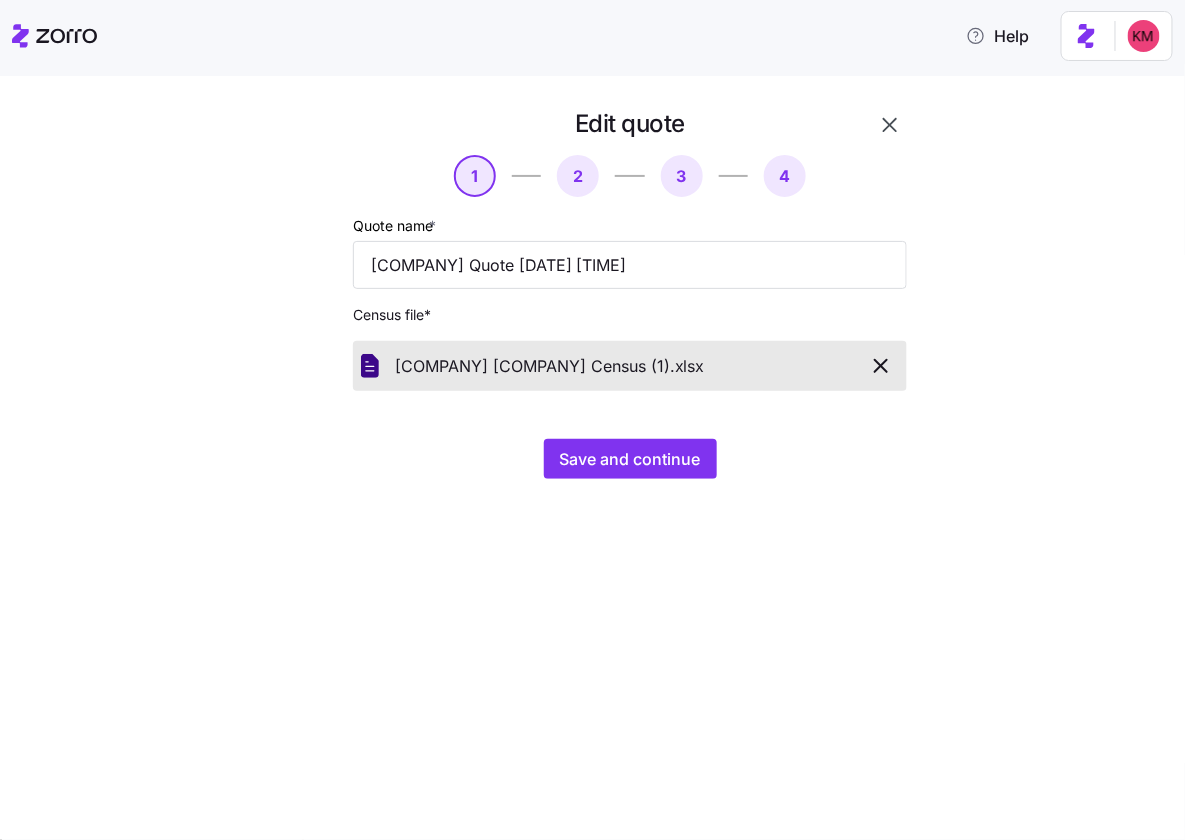 click on "Edit quote 1 2 3 4 Quote name * [COMPANY] Quote [DATE] [TIME] Census file * [COMPANY] [COMPANY] Census (1). xlsx Save and continue" at bounding box center [630, 293] 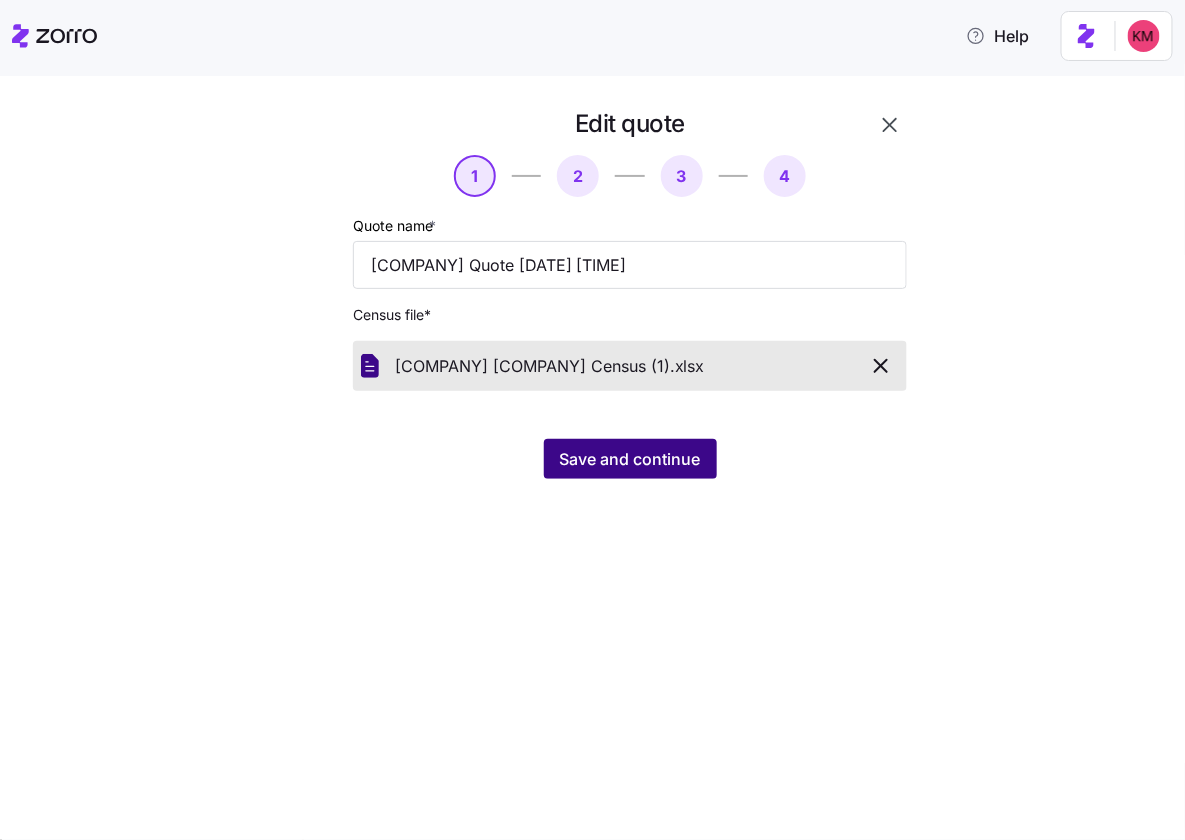 click on "Save and continue" at bounding box center (630, 459) 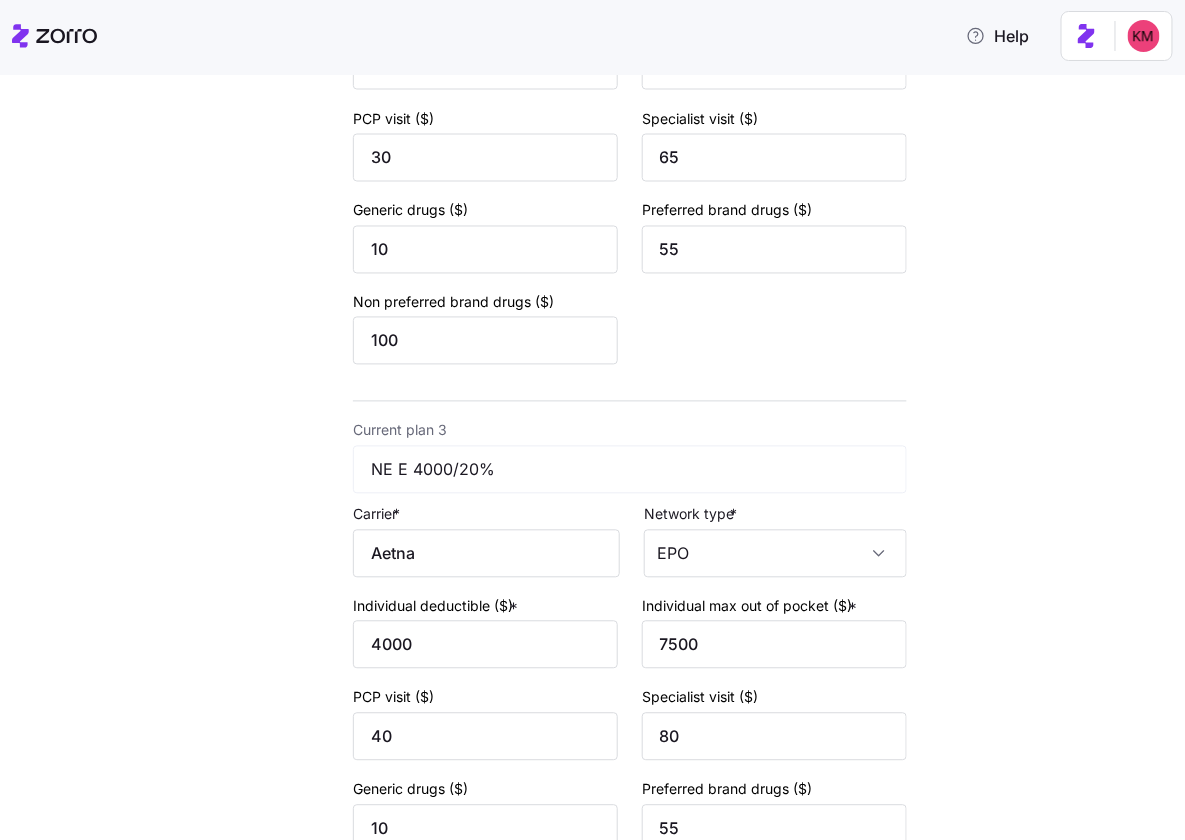 scroll, scrollTop: 1296, scrollLeft: 0, axis: vertical 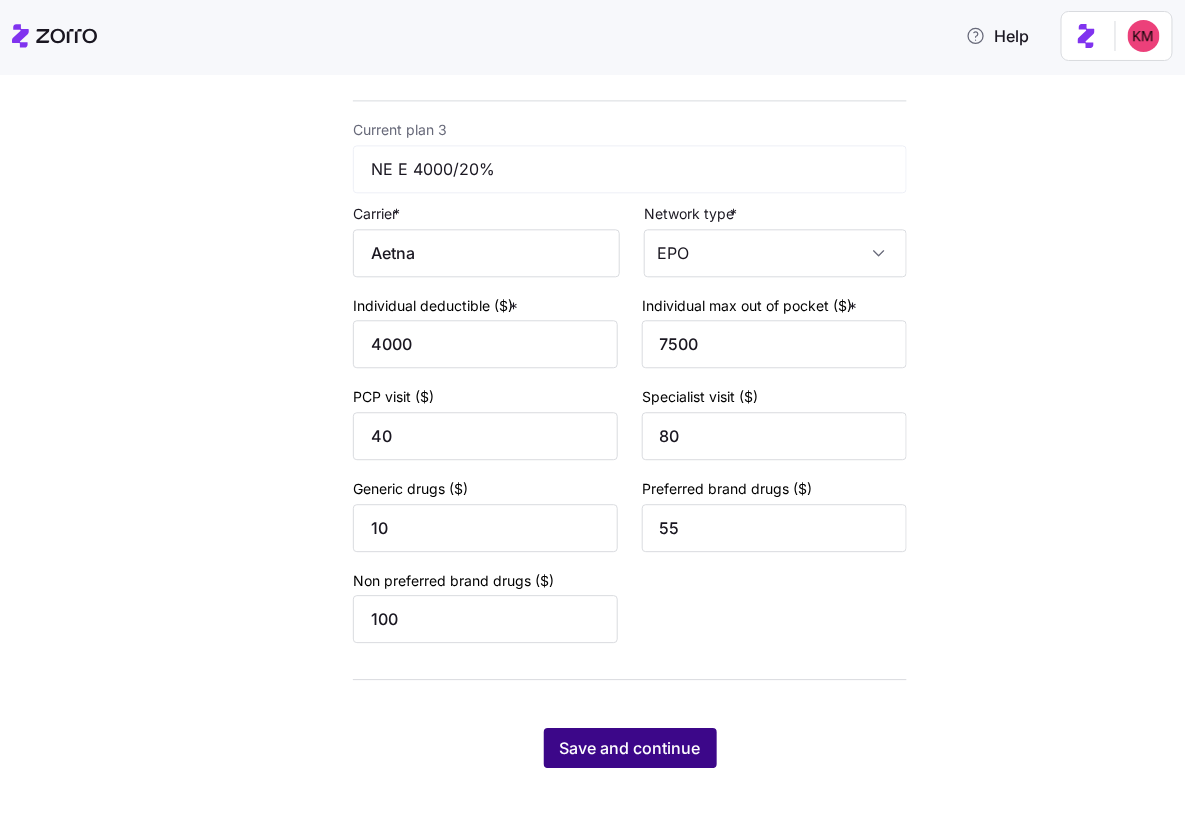 drag, startPoint x: 651, startPoint y: 719, endPoint x: 644, endPoint y: 732, distance: 14.764823 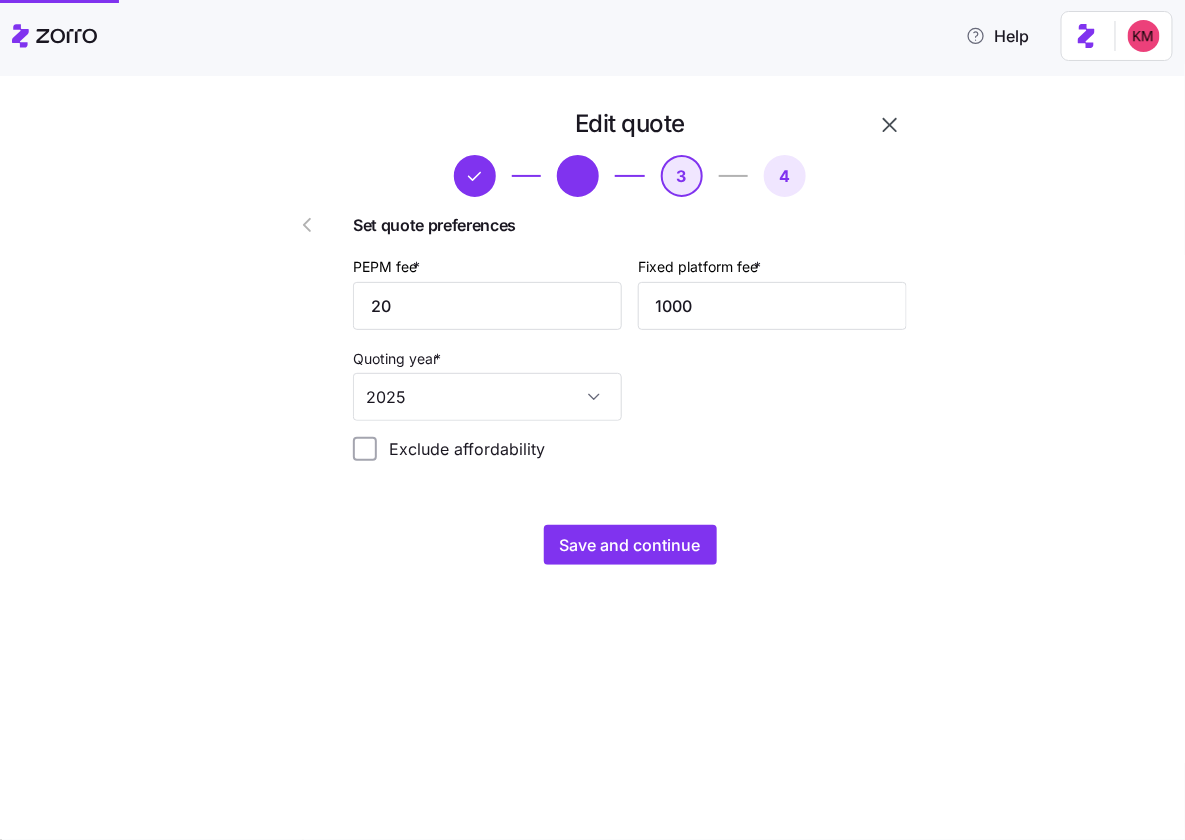 scroll, scrollTop: 0, scrollLeft: 0, axis: both 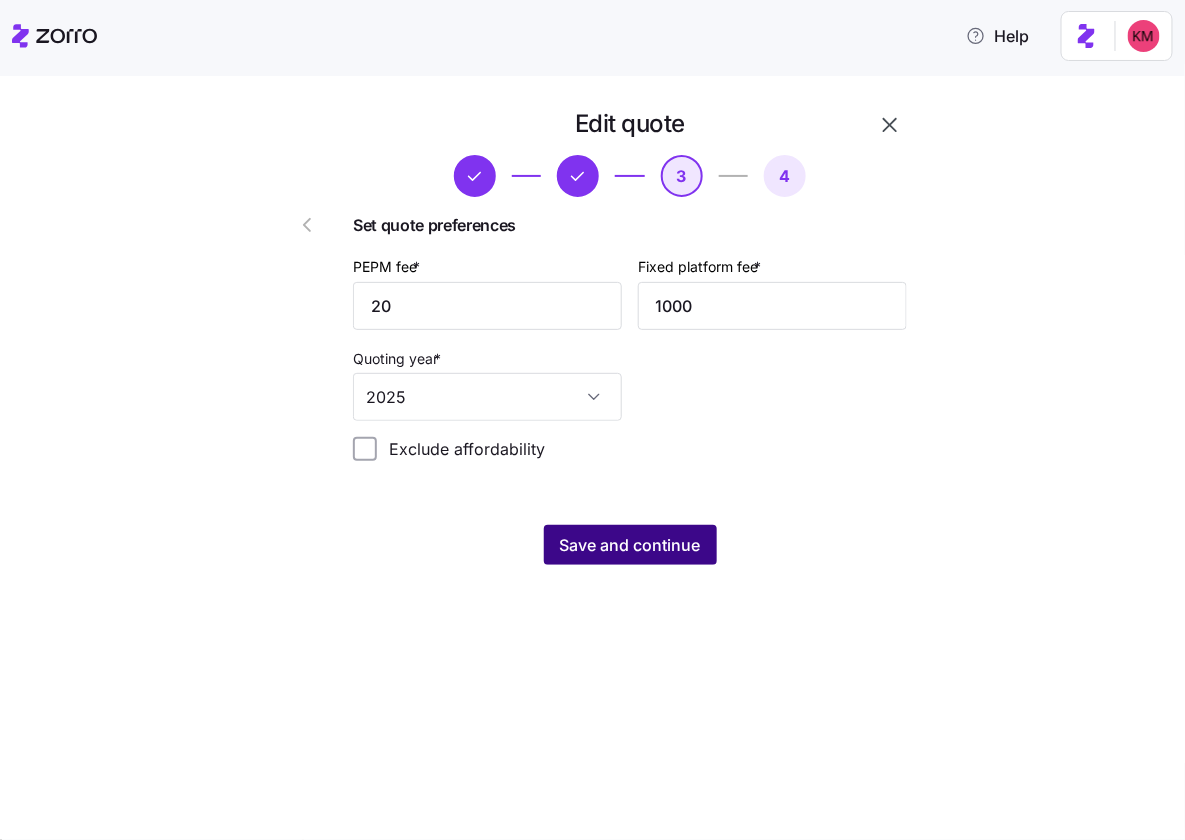 click on "Save and continue" at bounding box center (630, 545) 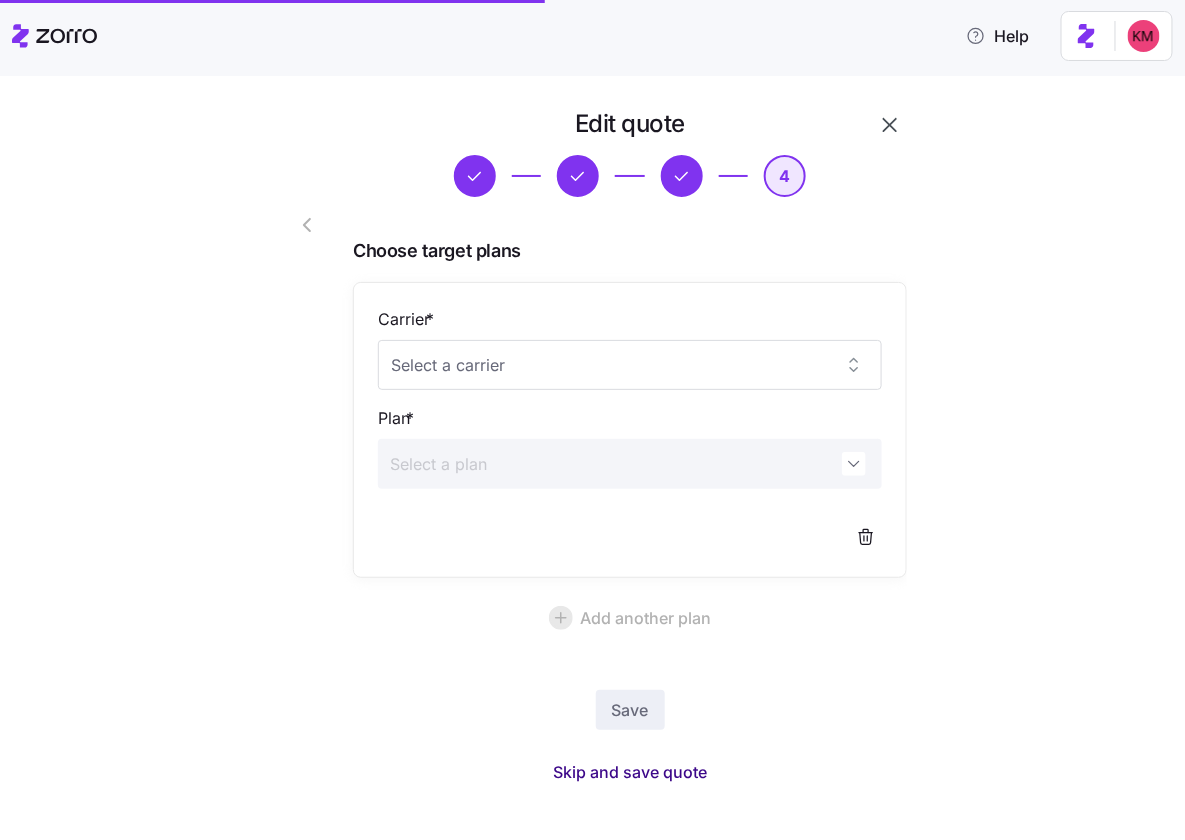 click on "Skip and save quote" at bounding box center [630, 772] 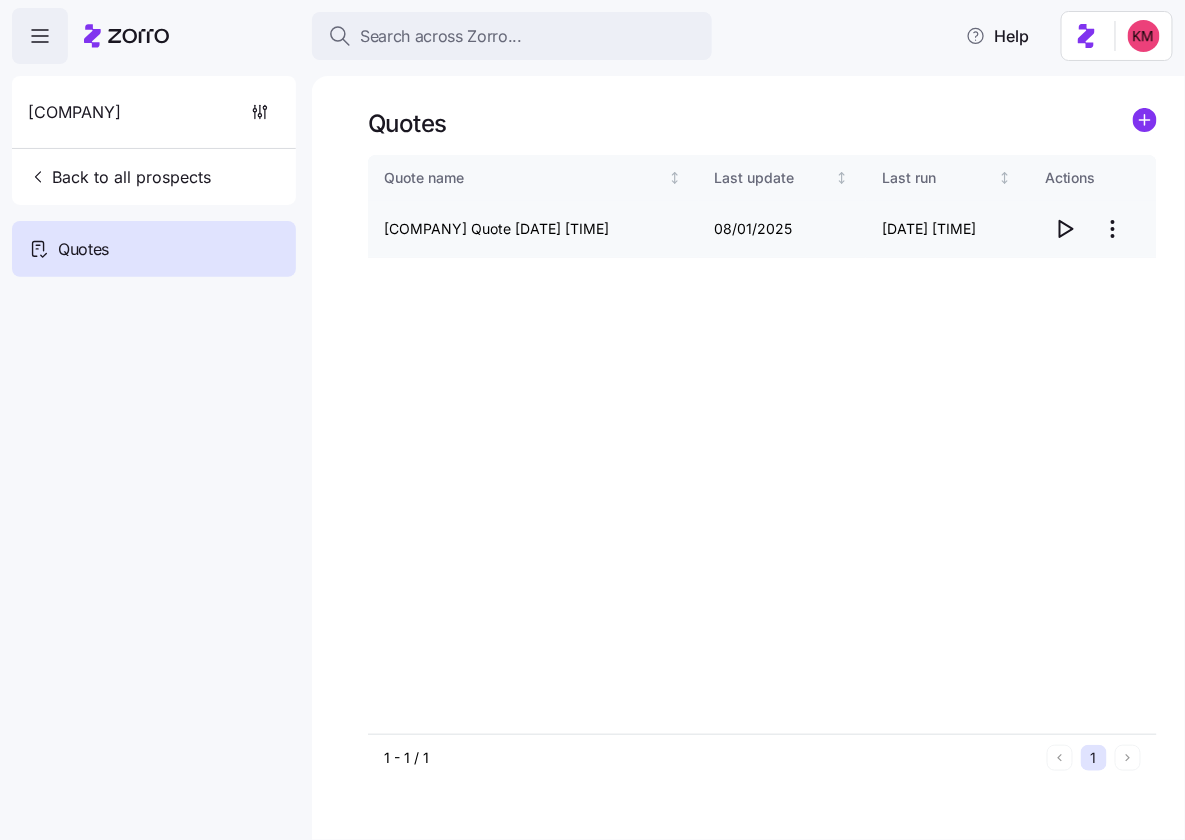 click 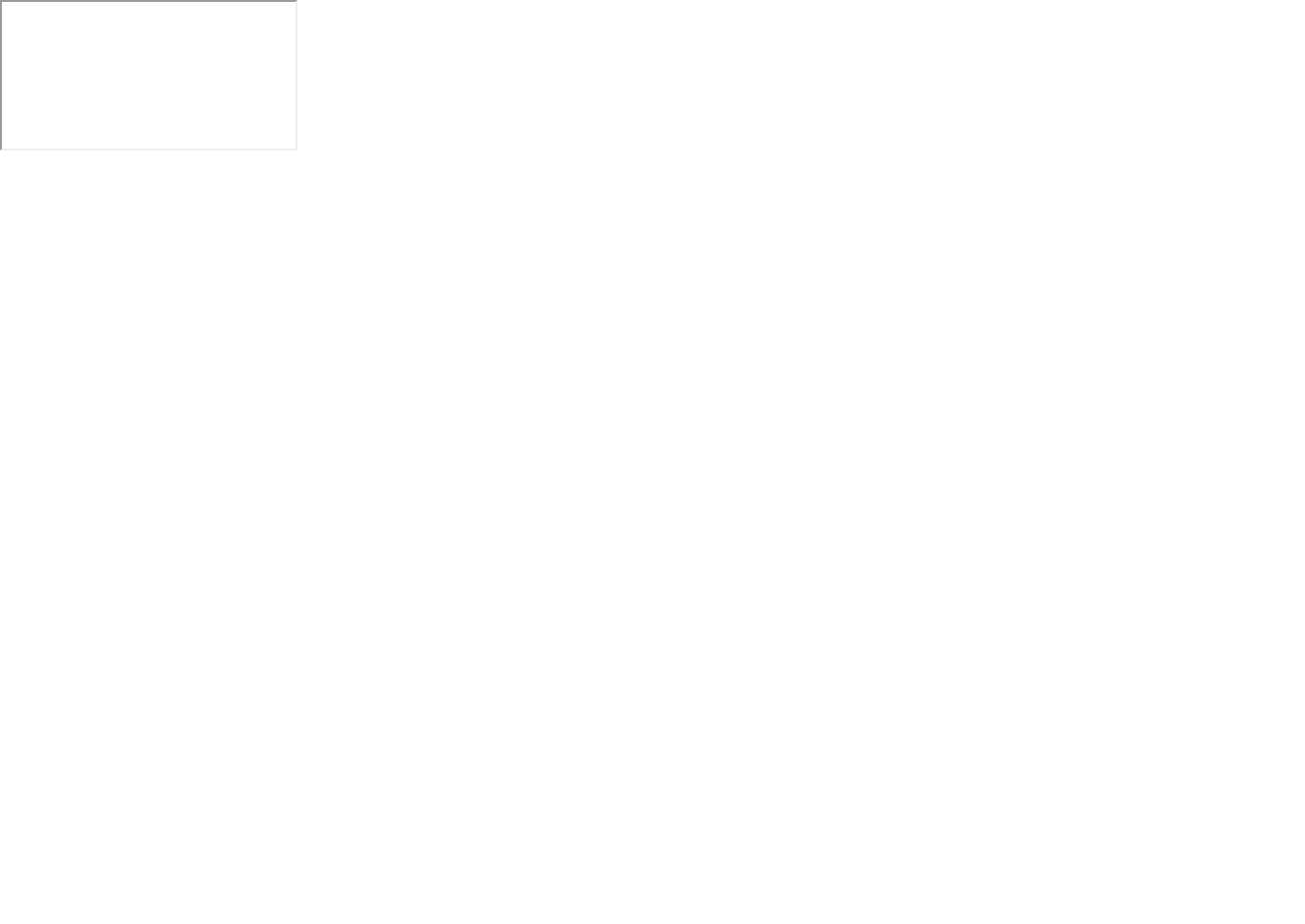 scroll, scrollTop: 0, scrollLeft: 0, axis: both 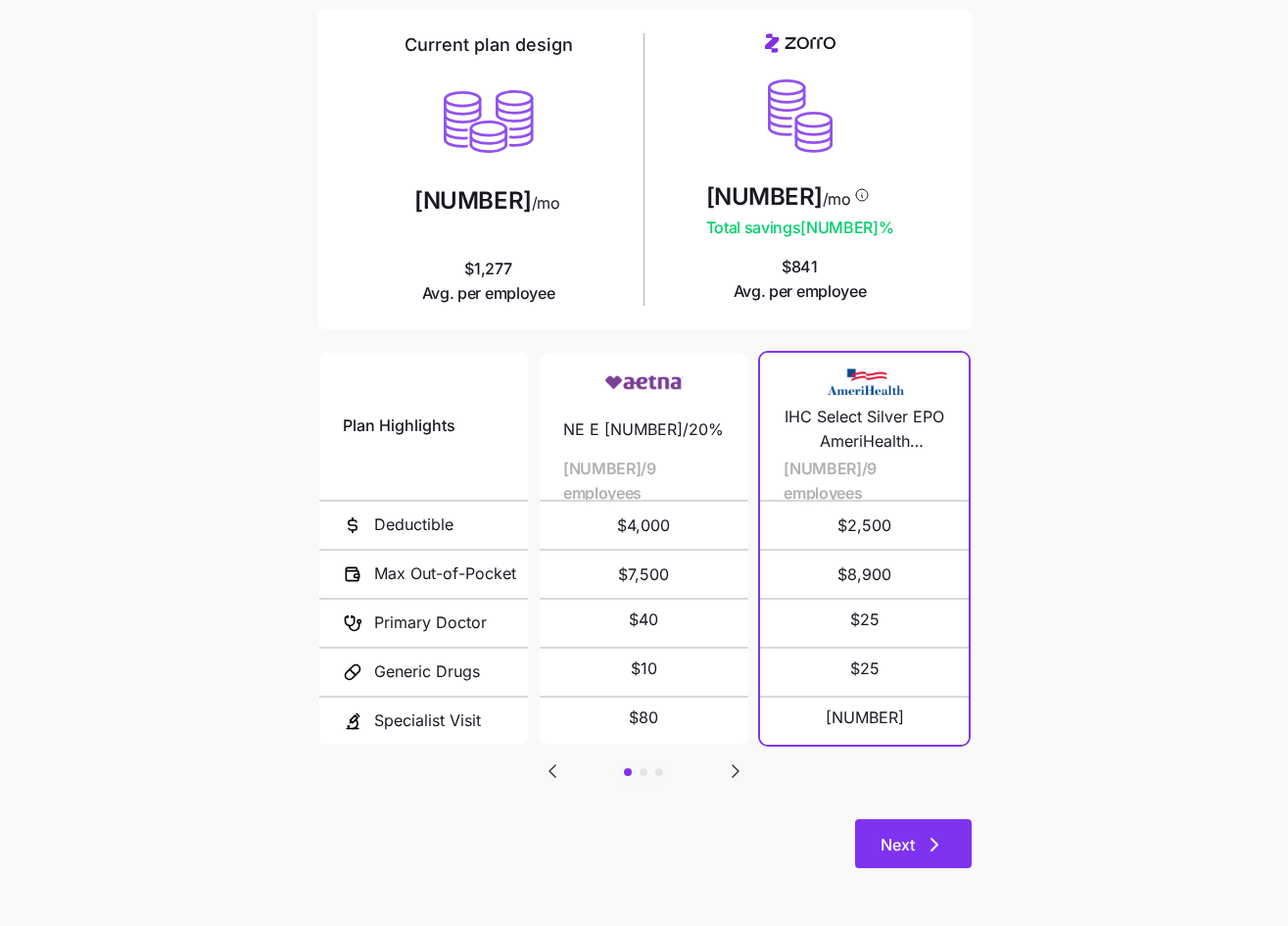 click on "Next" at bounding box center [913, 844] 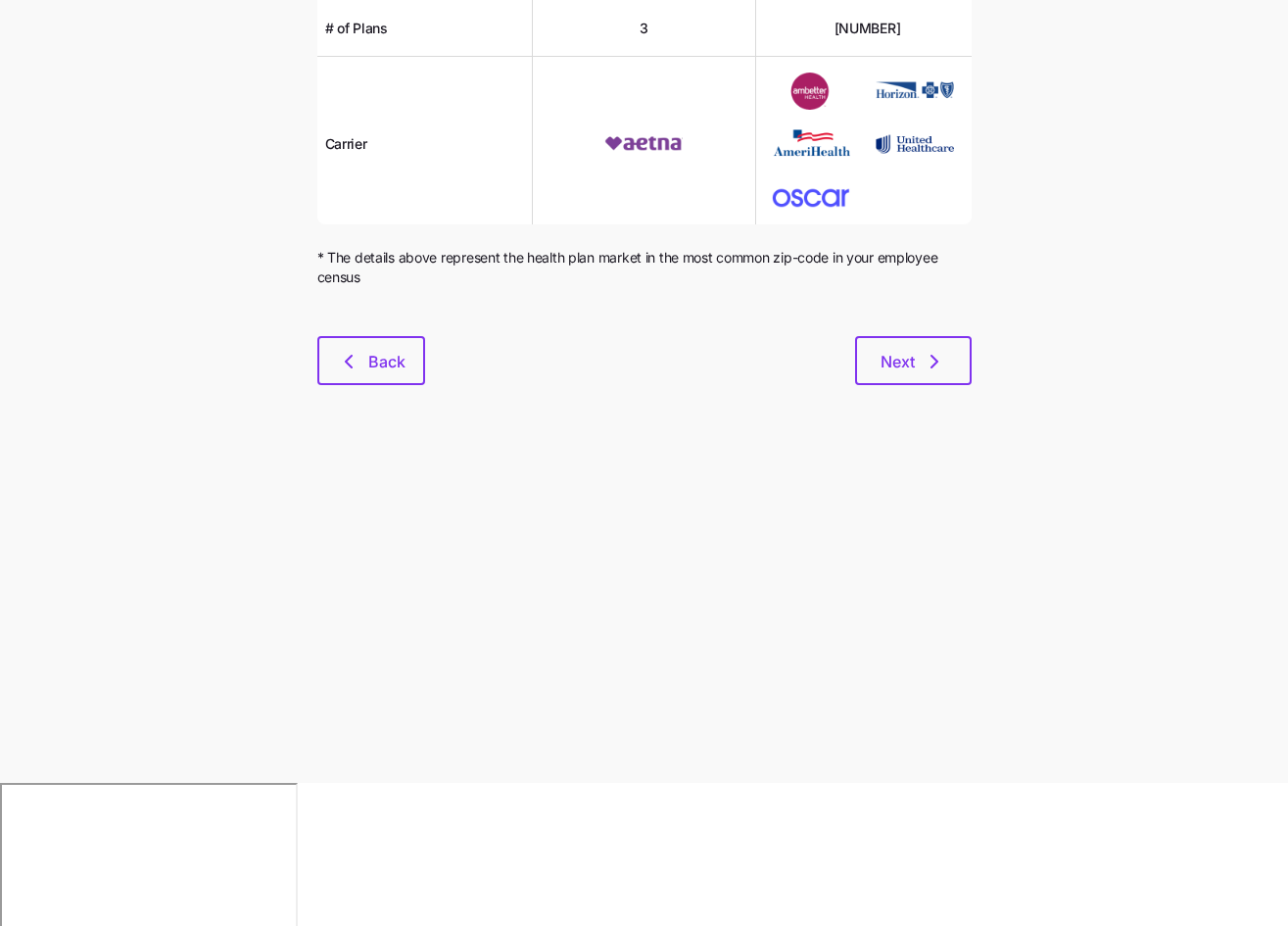 scroll, scrollTop: 0, scrollLeft: 0, axis: both 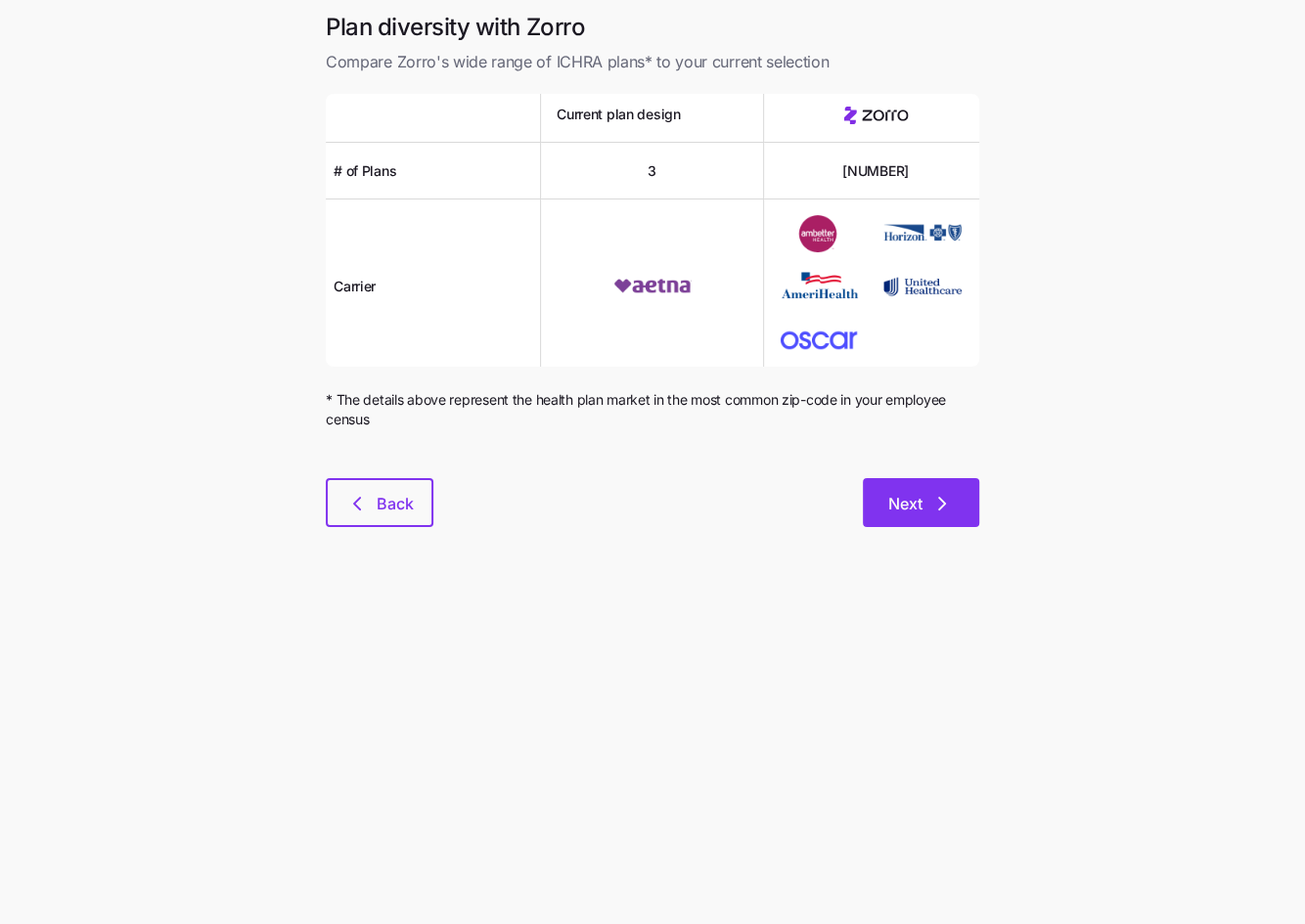 click on "Next" at bounding box center (921, 503) 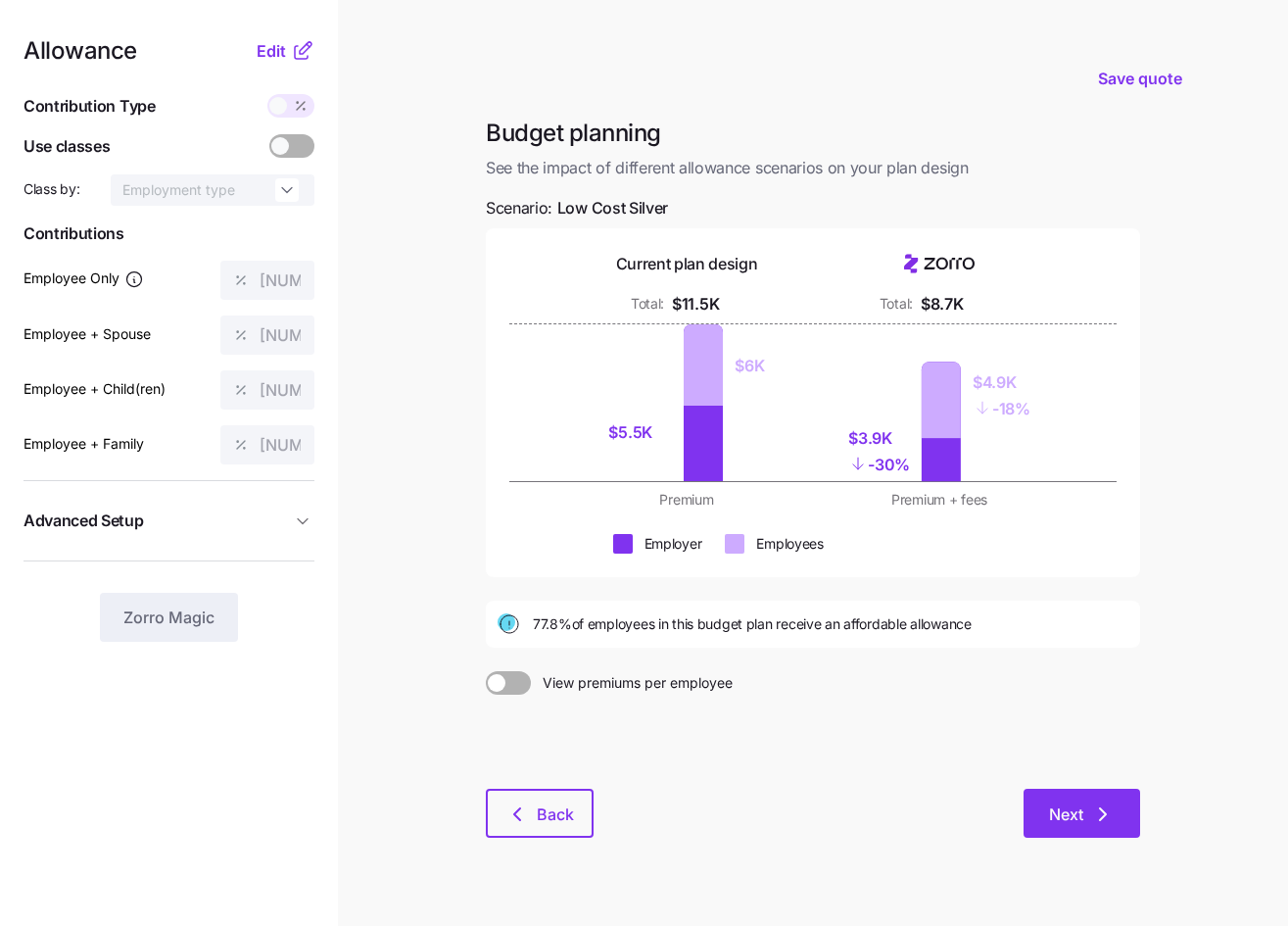 click on "Next" at bounding box center (1066, 814) 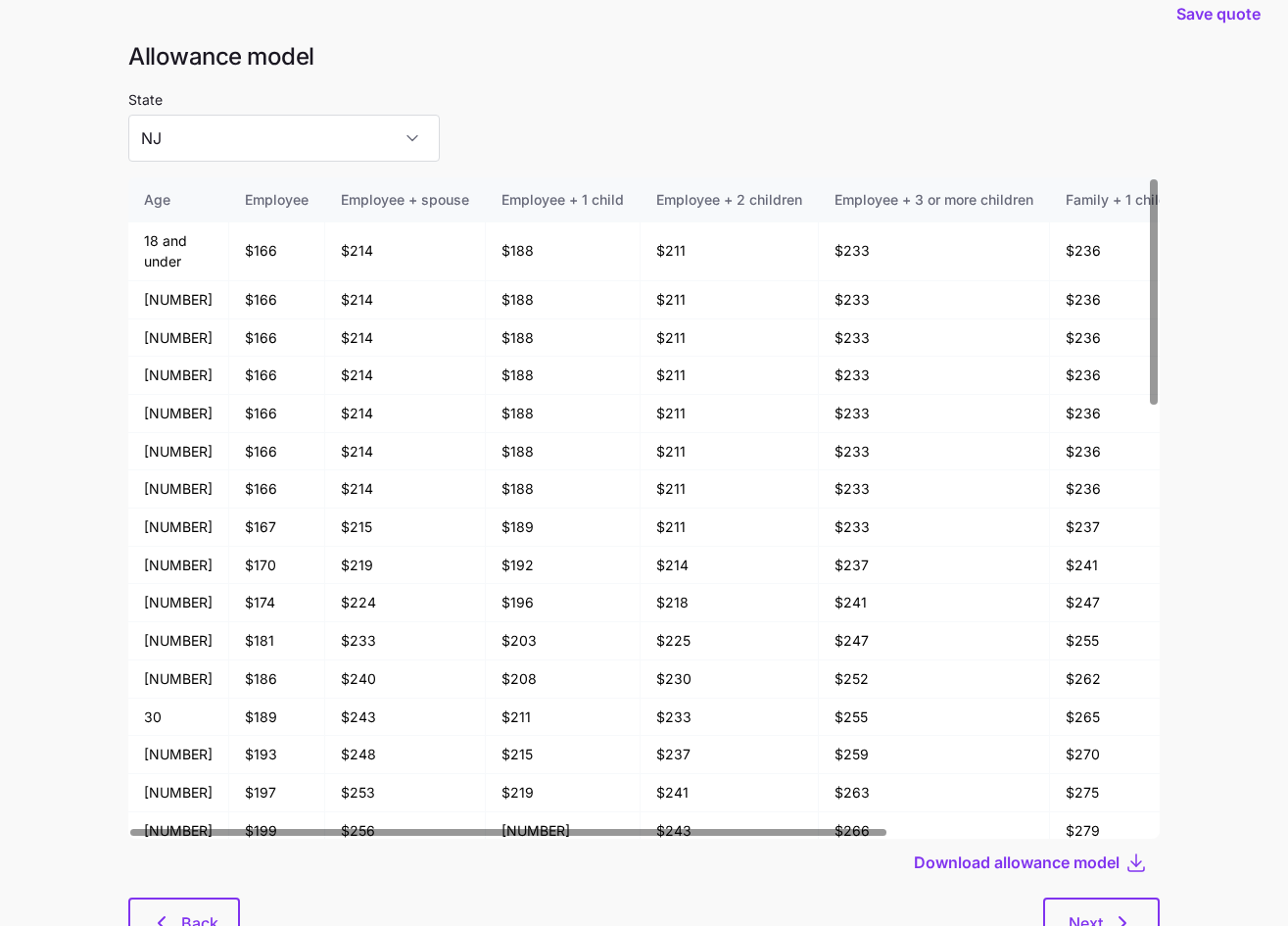 scroll, scrollTop: 105, scrollLeft: 0, axis: vertical 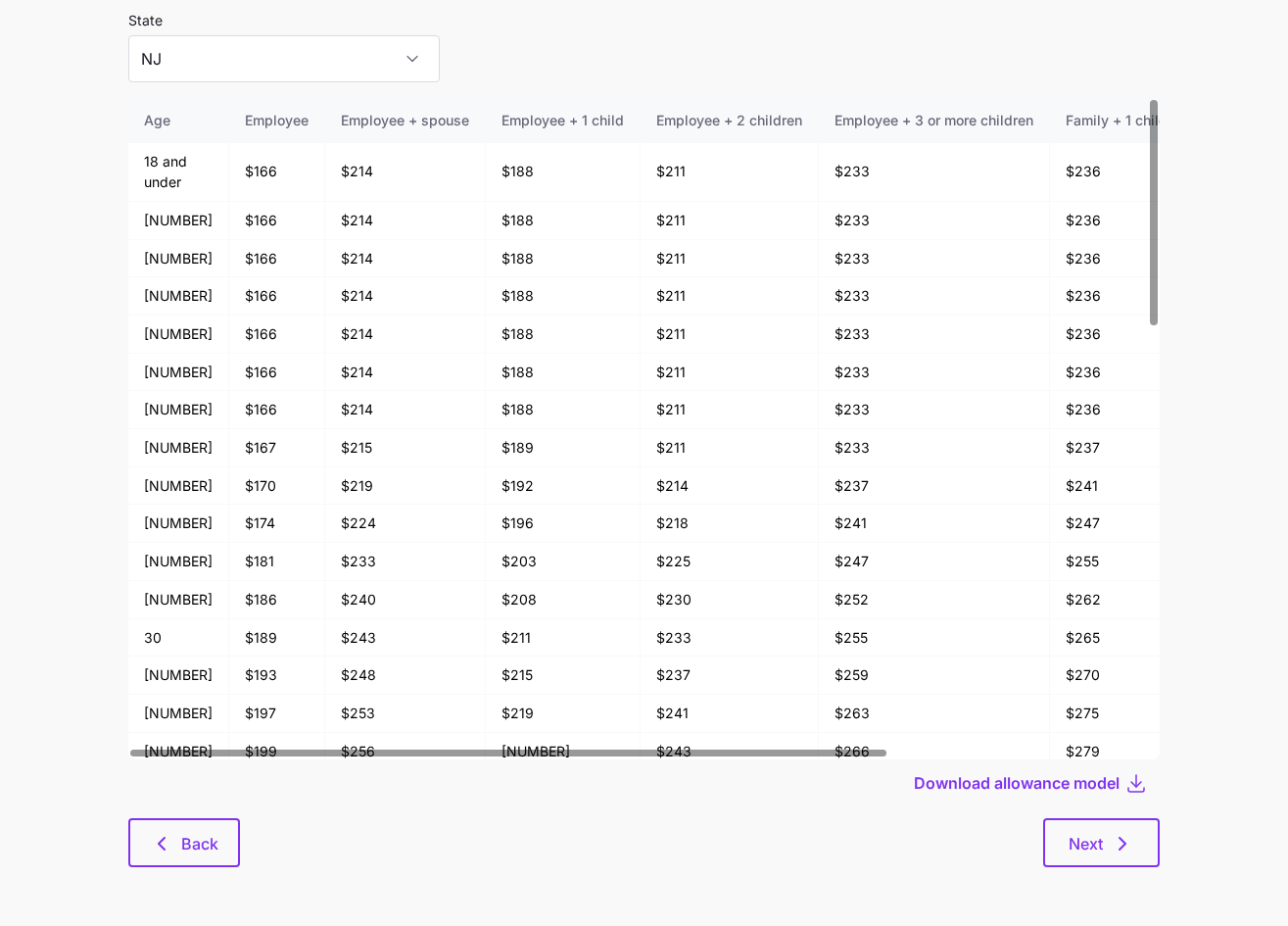 click at bounding box center (644, 812) 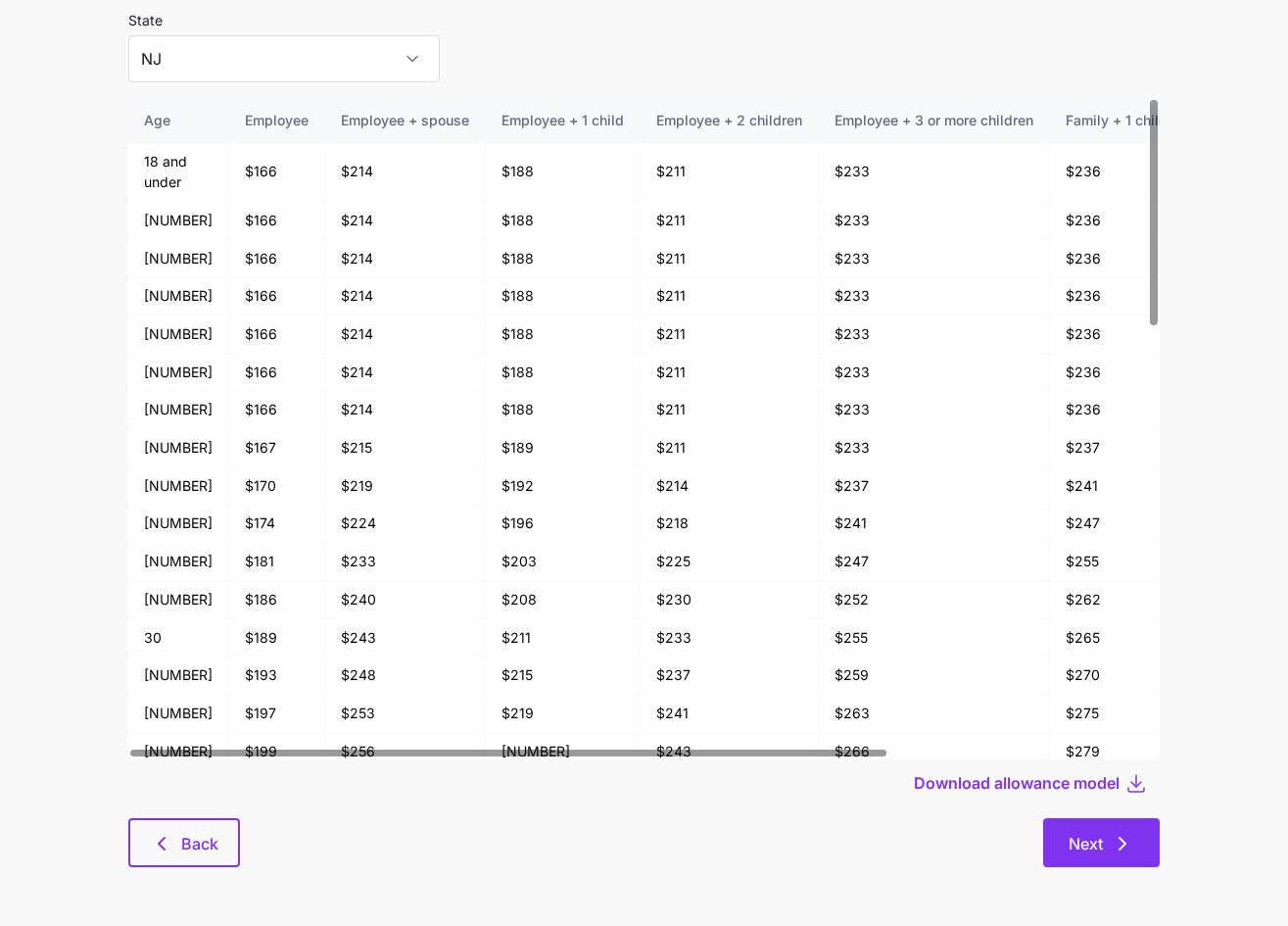click on "Next" at bounding box center (1101, 844) 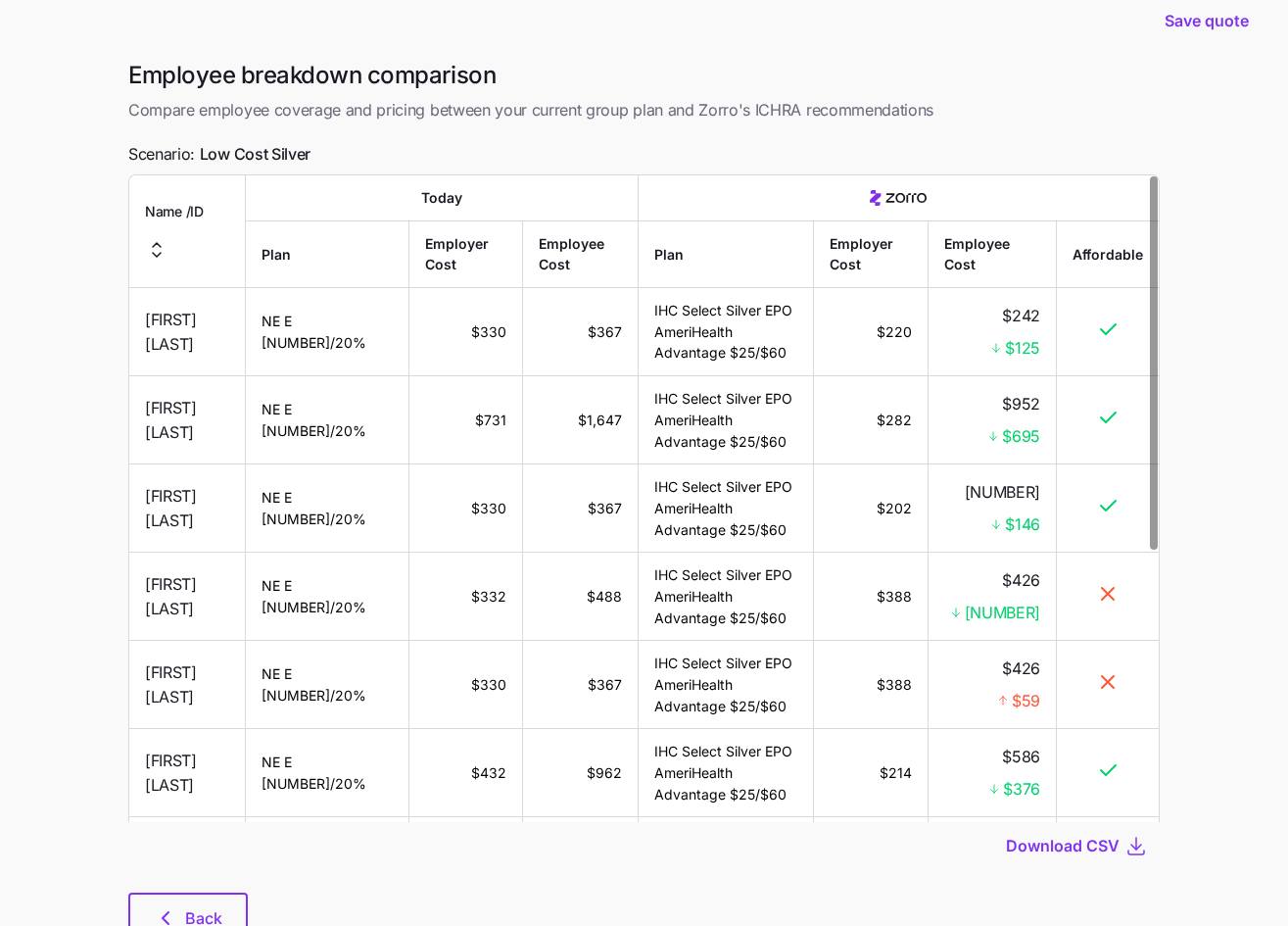 scroll, scrollTop: 105, scrollLeft: 0, axis: vertical 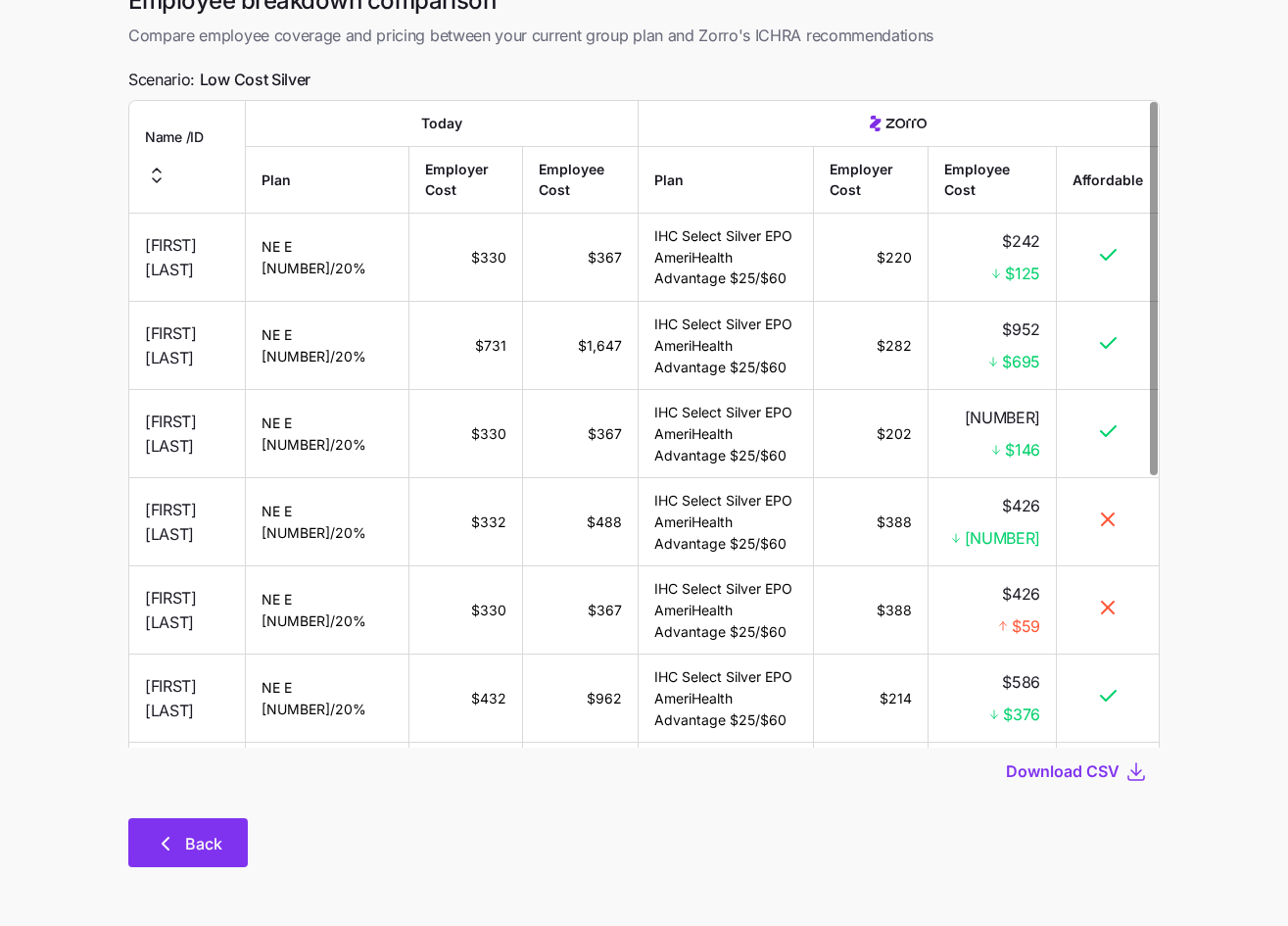 click on "Back" at bounding box center (204, 844) 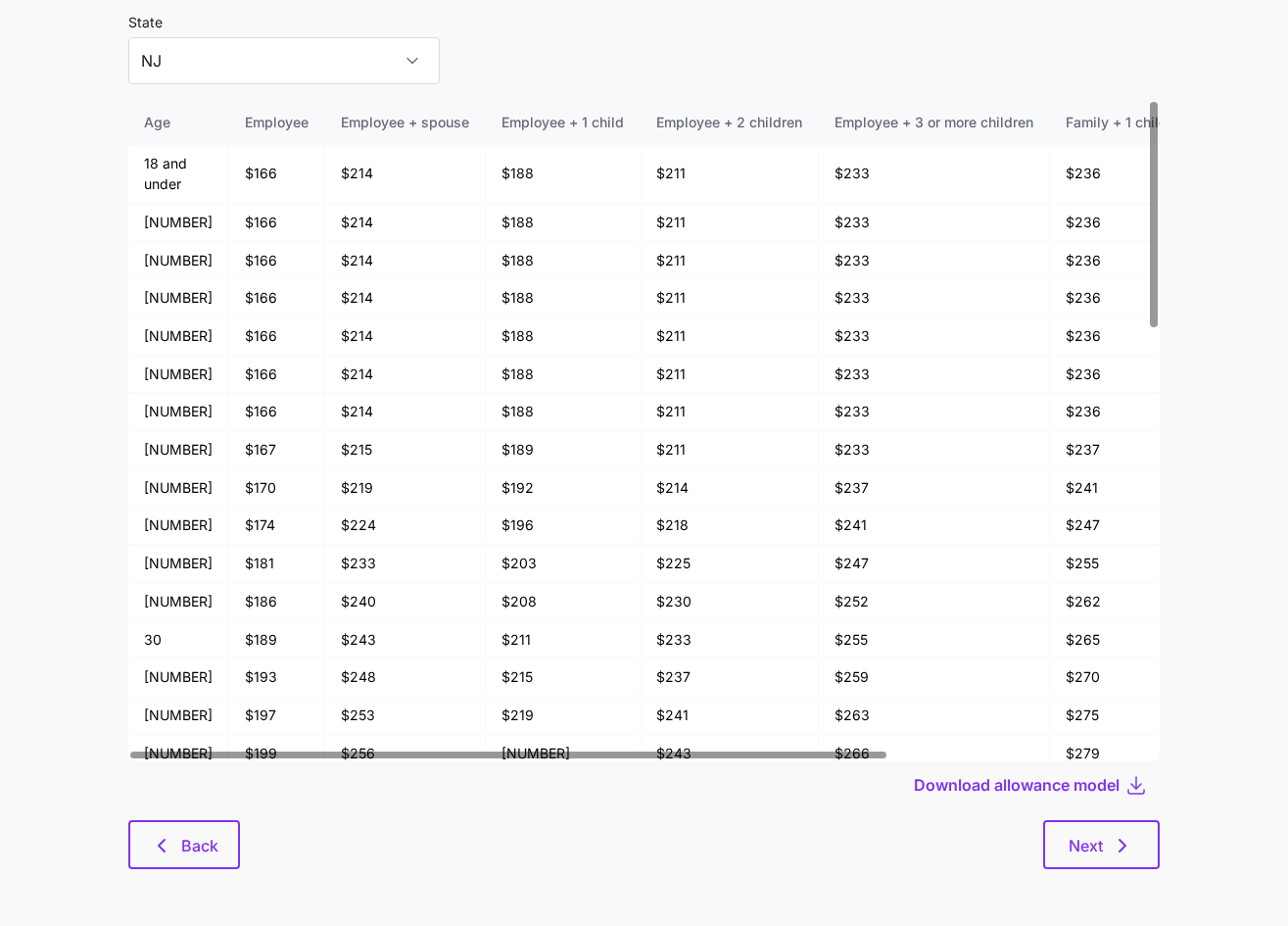 scroll, scrollTop: 105, scrollLeft: 0, axis: vertical 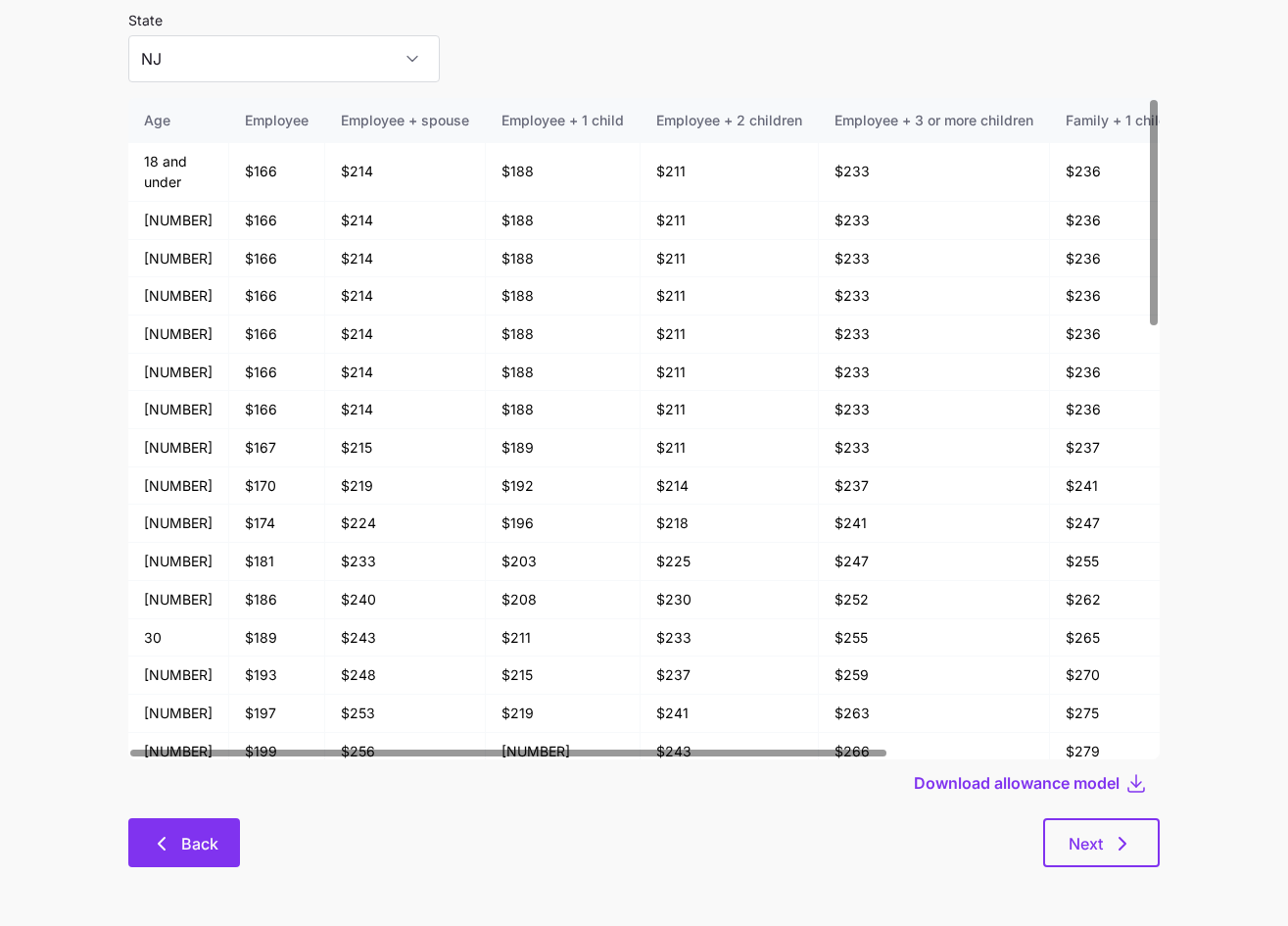 click on "Back" at bounding box center [184, 843] 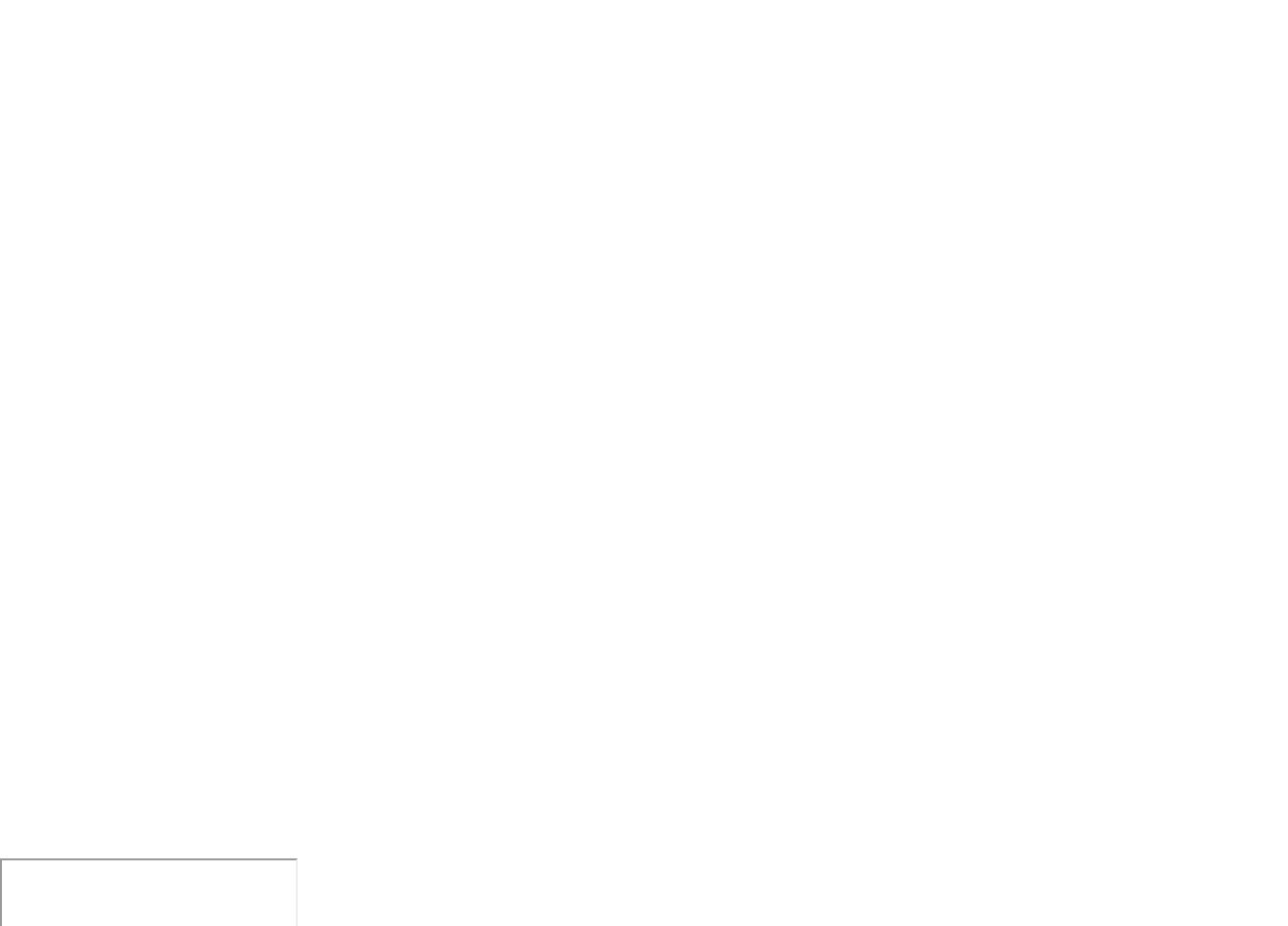 scroll, scrollTop: 0, scrollLeft: 0, axis: both 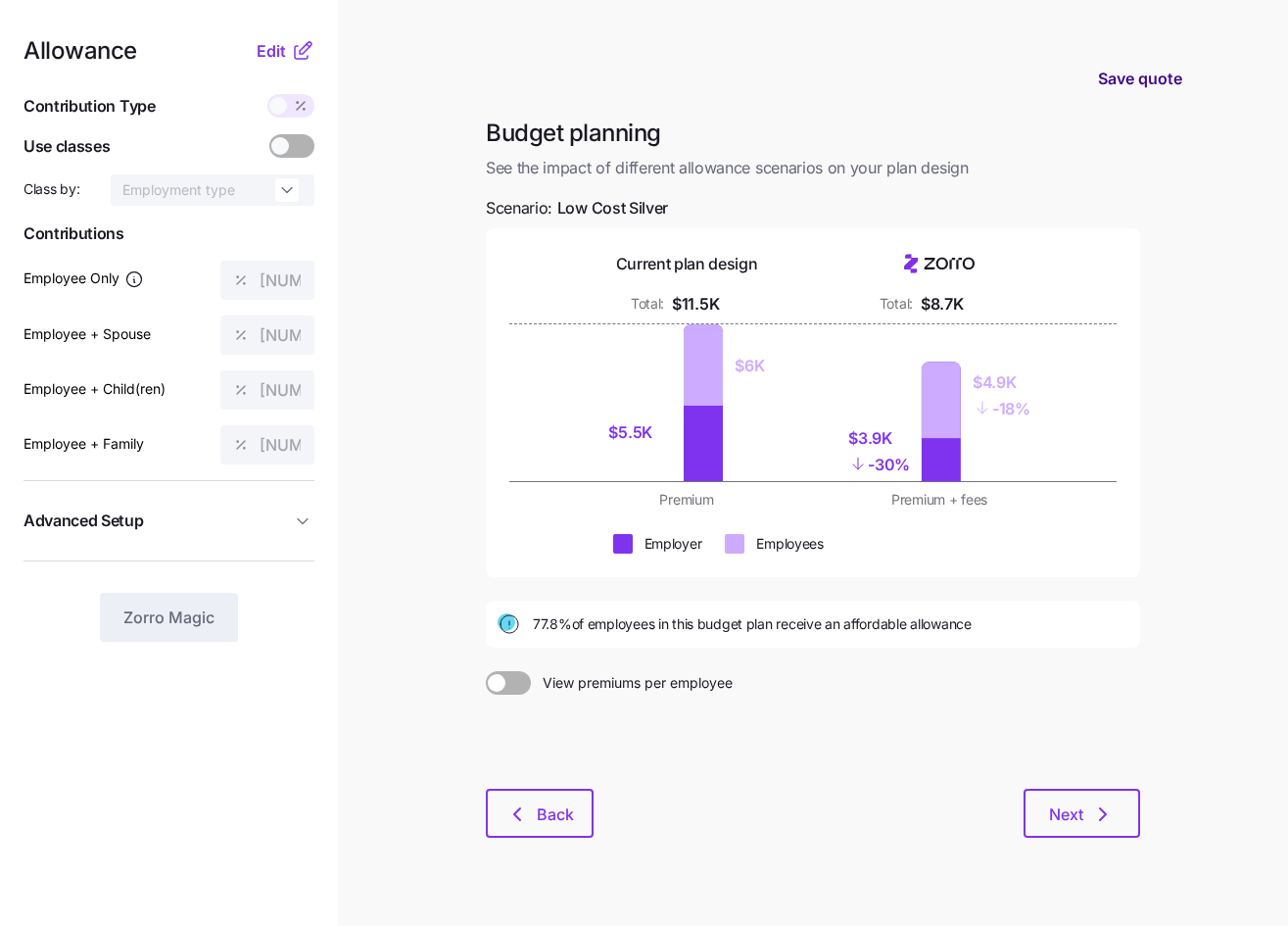 click on "Save quote" at bounding box center [1140, 78] 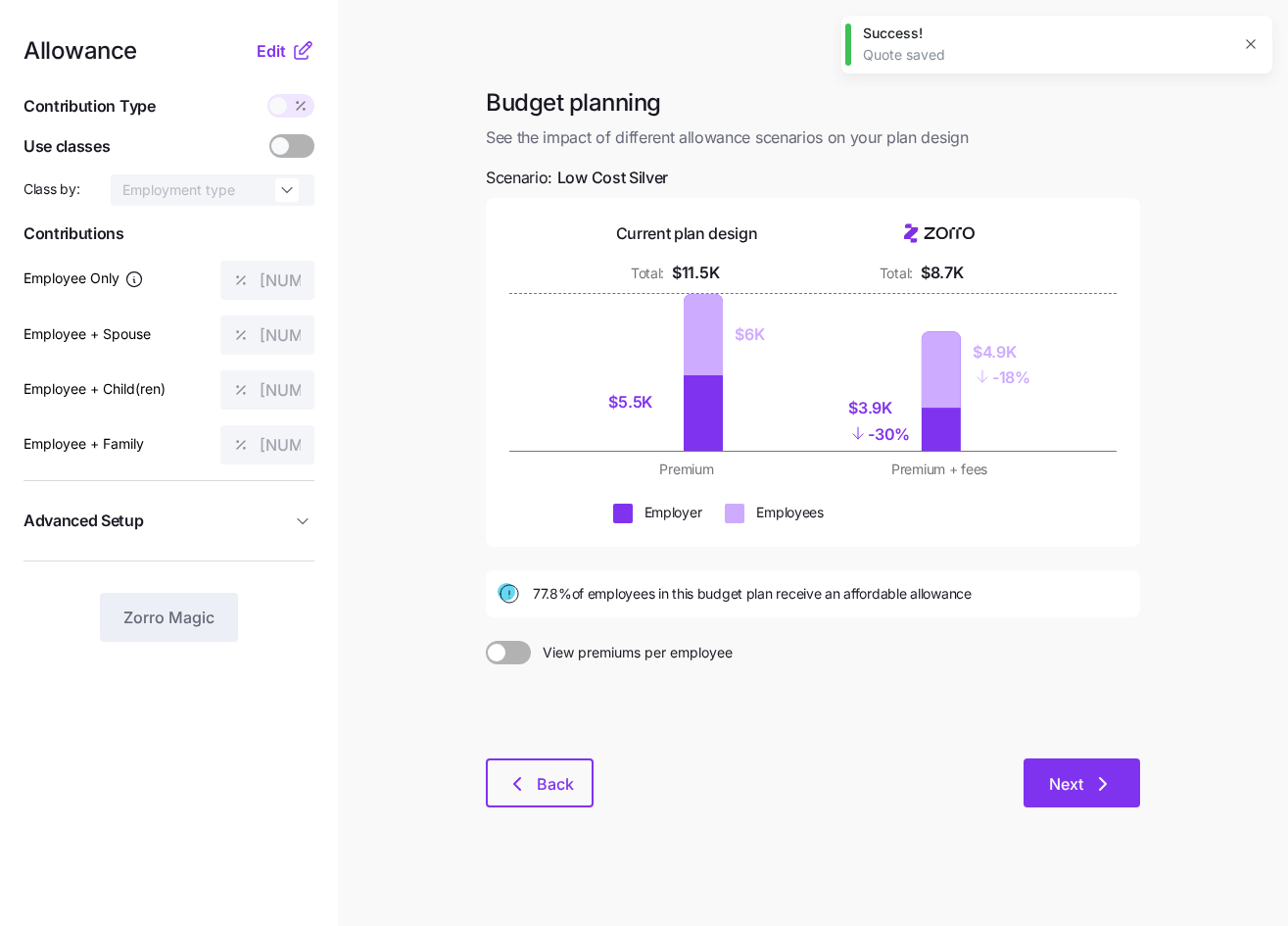 click on "Budget planning See the impact of different allowance scenarios on your plan design Scenario:   Low Cost Silver Current plan design Total: $11.5K Total: $8.7K $5.5K $6K $3.9K - 30% $4.9K - 18% Premium Premium + fees   Employer   Employees 77.8%  of employees in this budget plan receive an affordable allowance View premiums per employee Back Next" at bounding box center [813, 459] 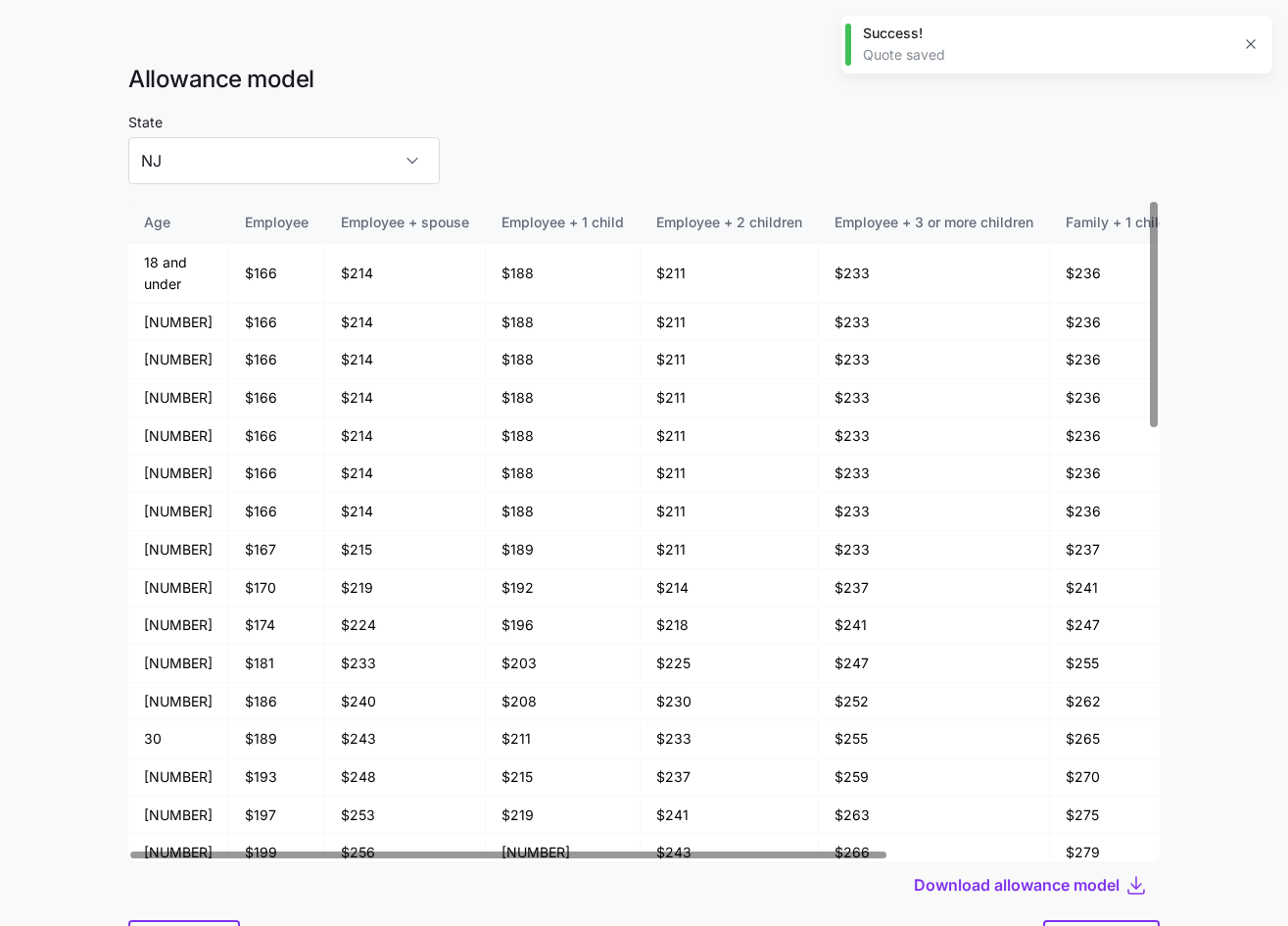 scroll, scrollTop: 102, scrollLeft: 0, axis: vertical 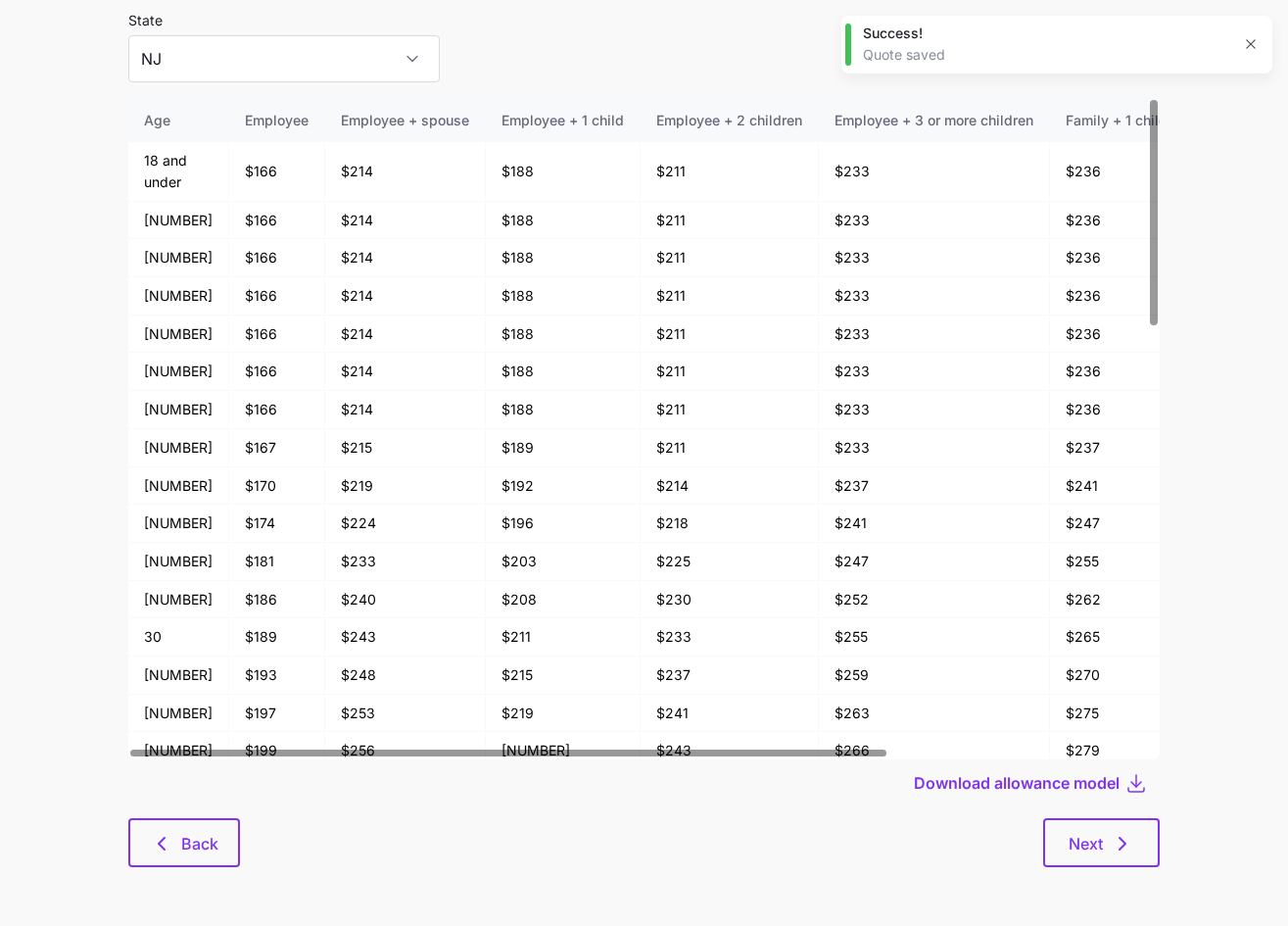 click at bounding box center [644, 812] 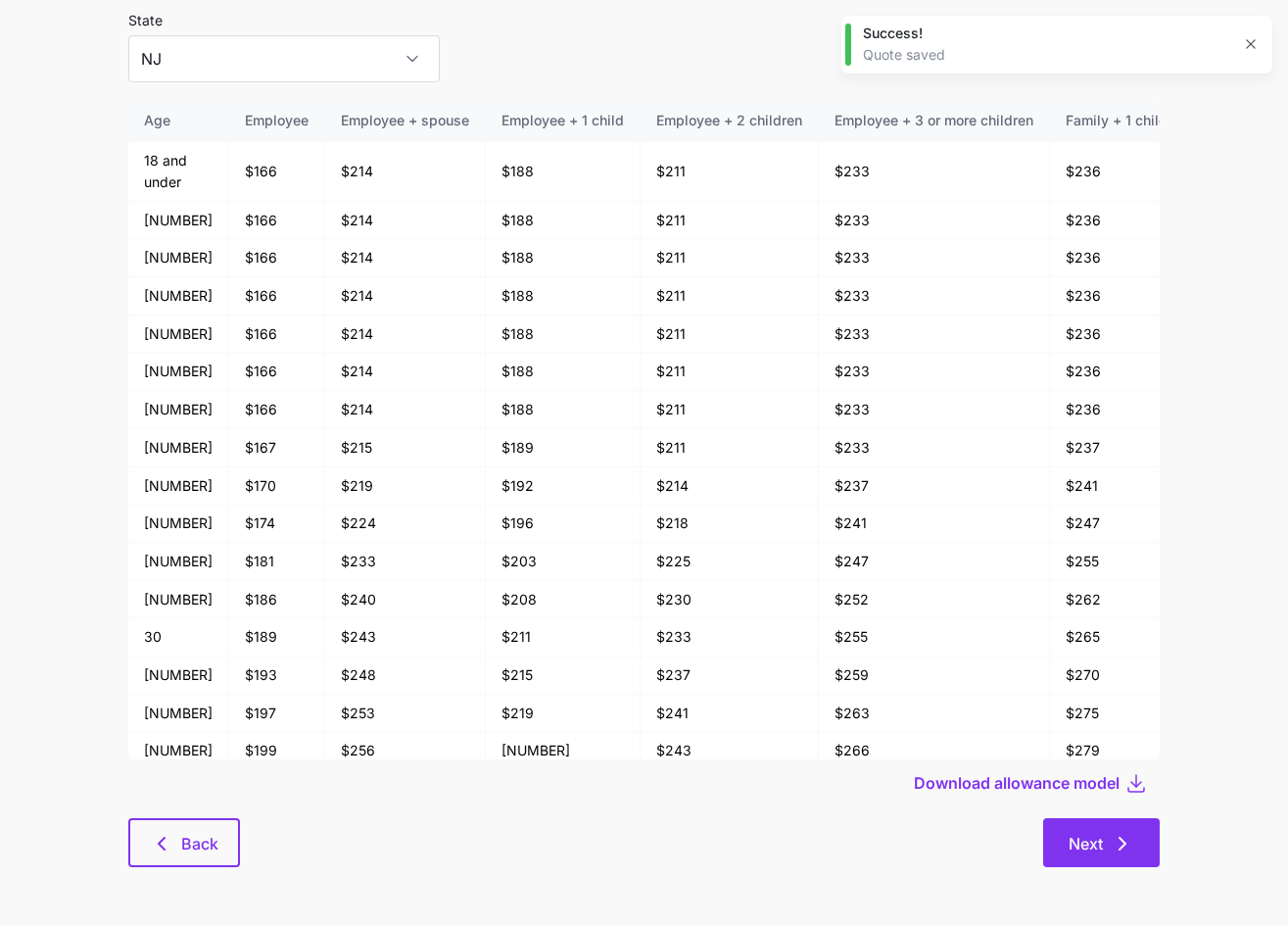 click on "Next" at bounding box center [1085, 844] 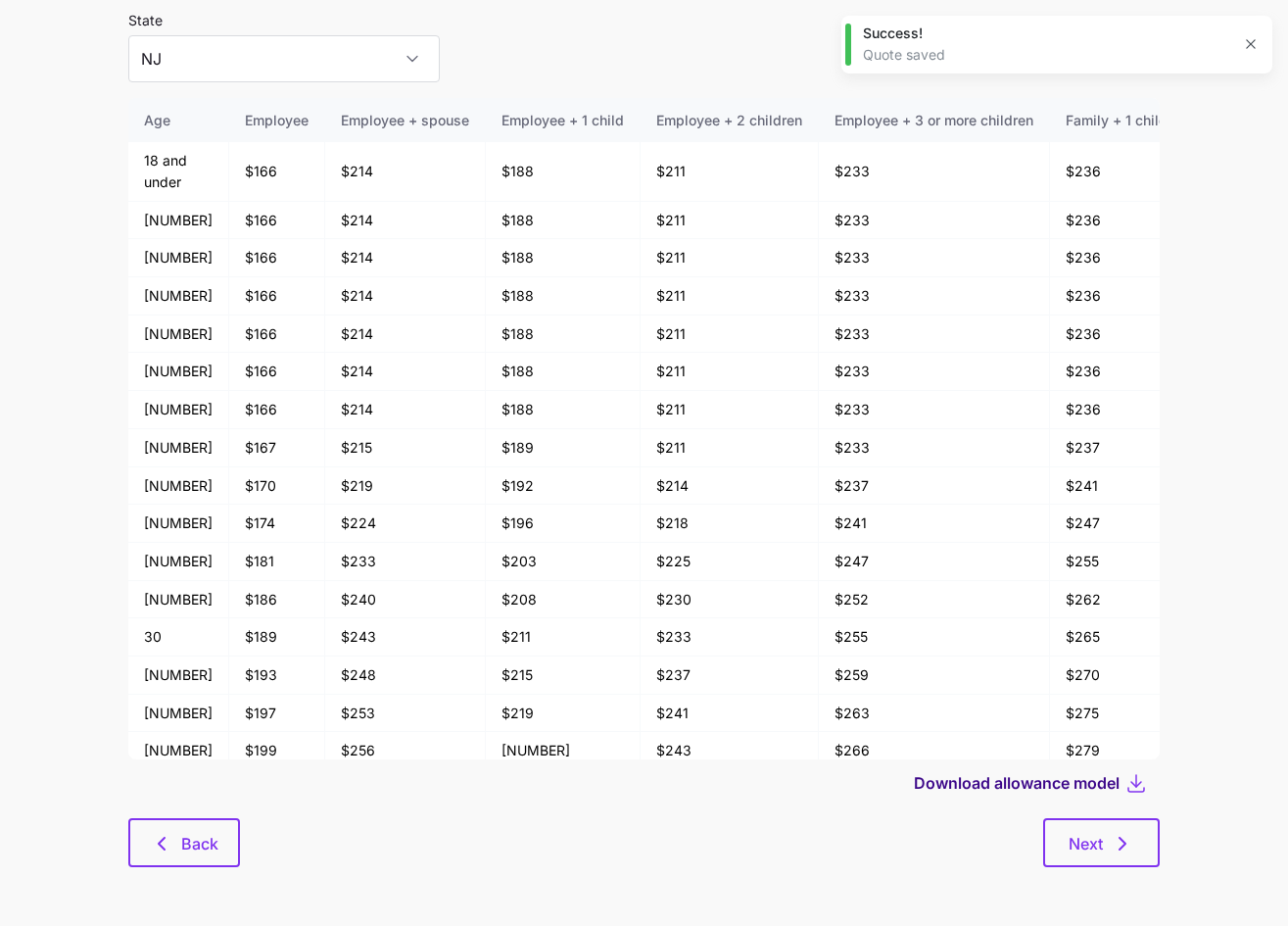scroll, scrollTop: 0, scrollLeft: 0, axis: both 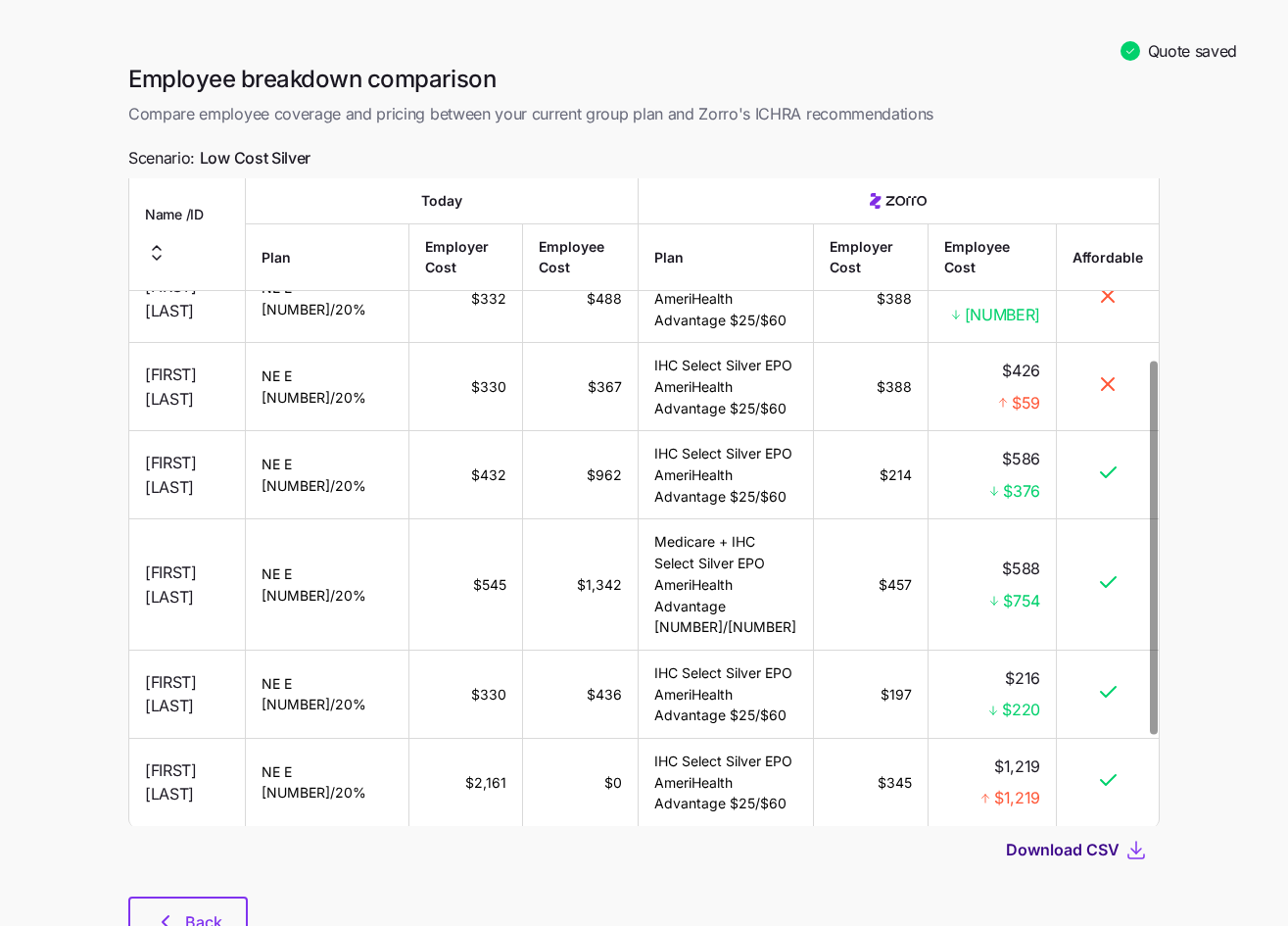 click on "Download CSV" at bounding box center (1063, 850) 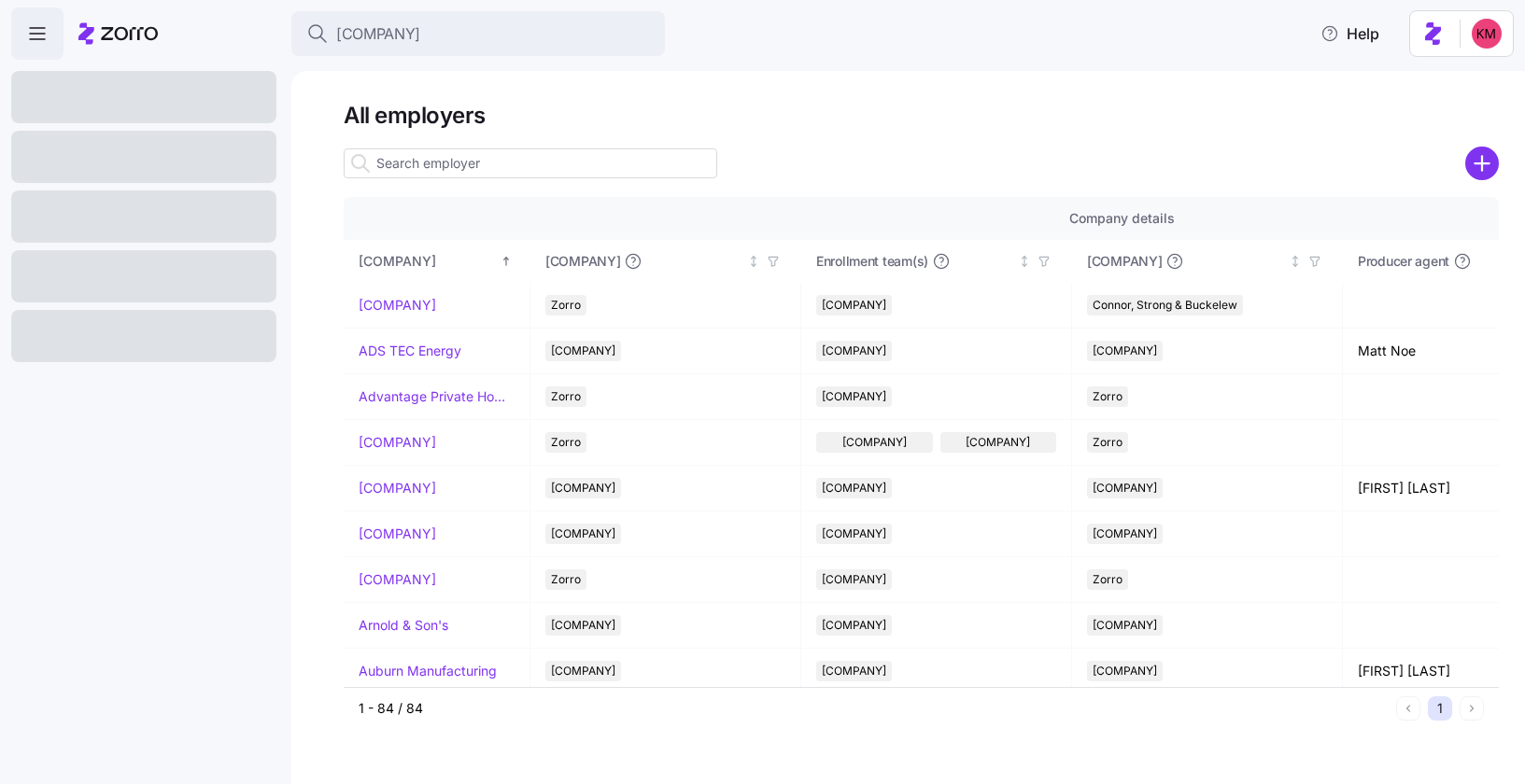 scroll, scrollTop: 0, scrollLeft: 0, axis: both 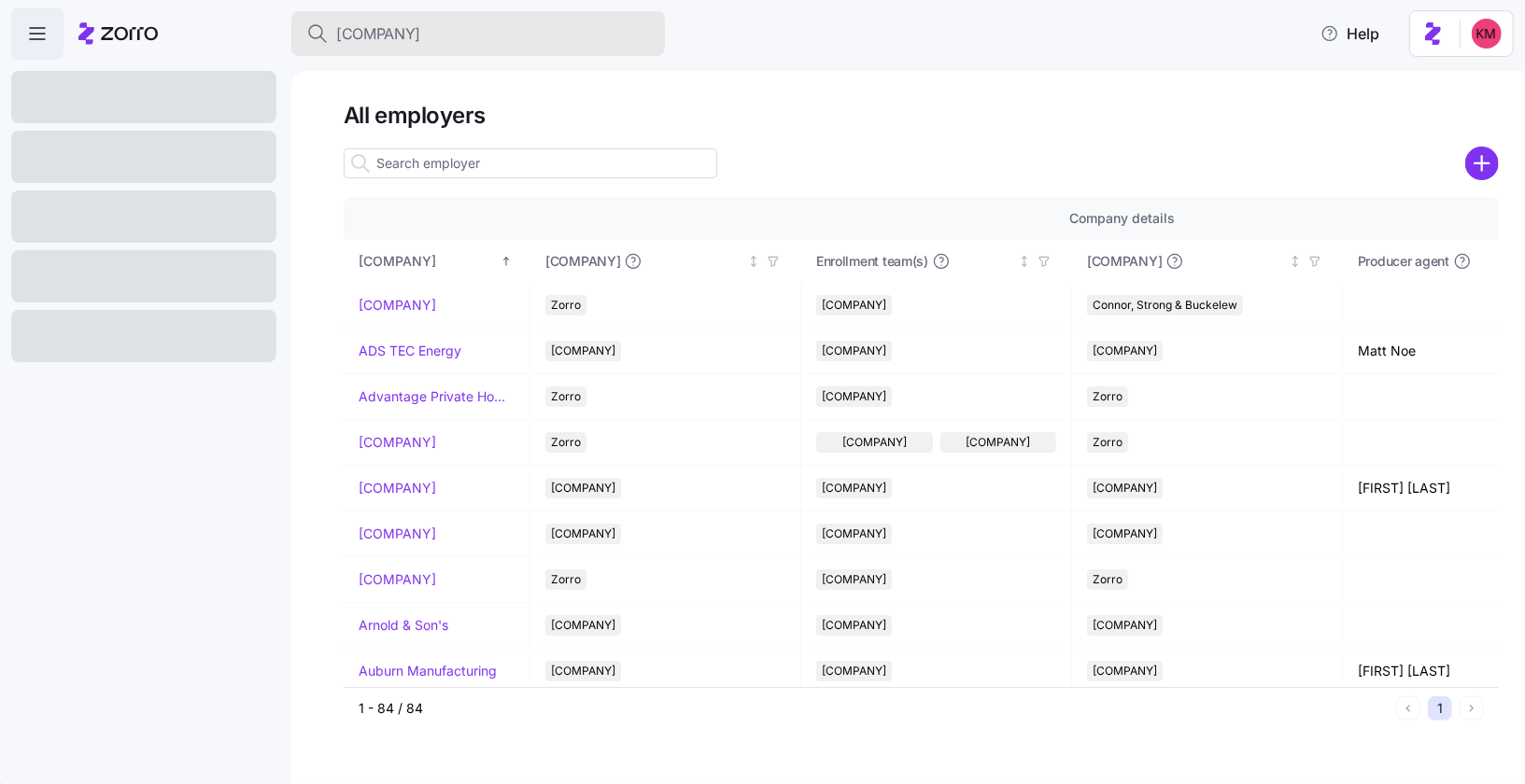 click on "[COMPANY]" at bounding box center [478, 34] 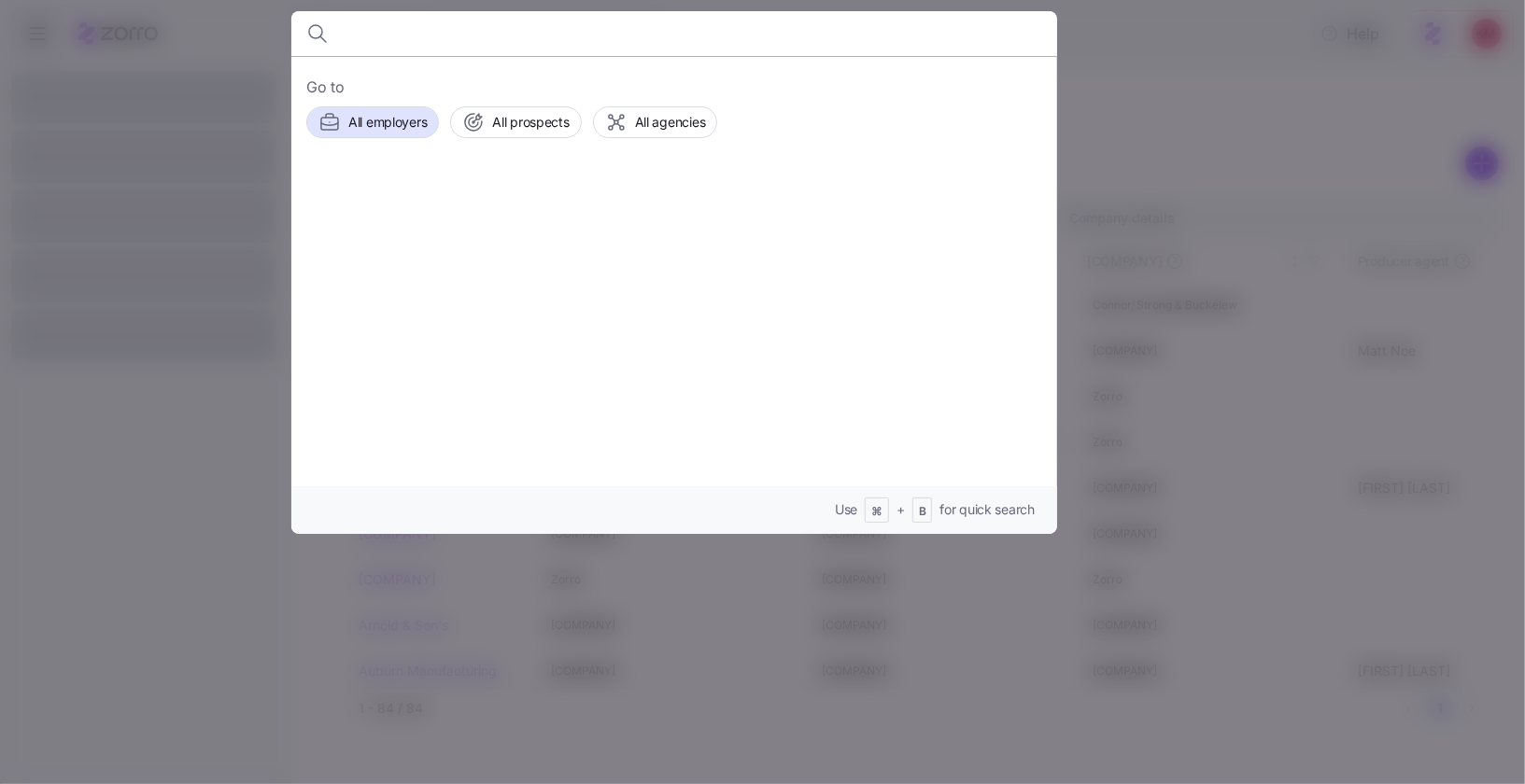 click at bounding box center [583, 34] 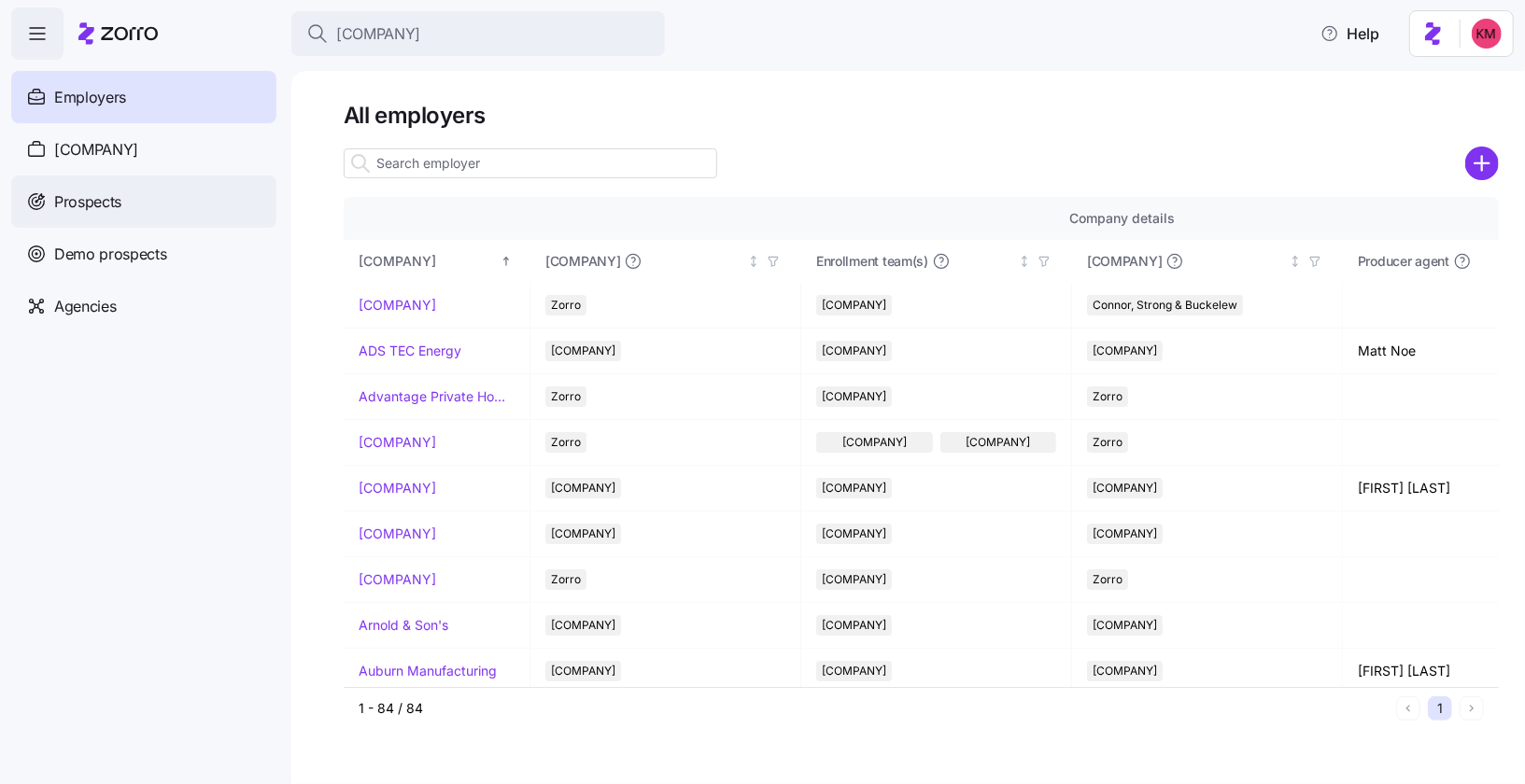 click on "Prospects" at bounding box center [144, 202] 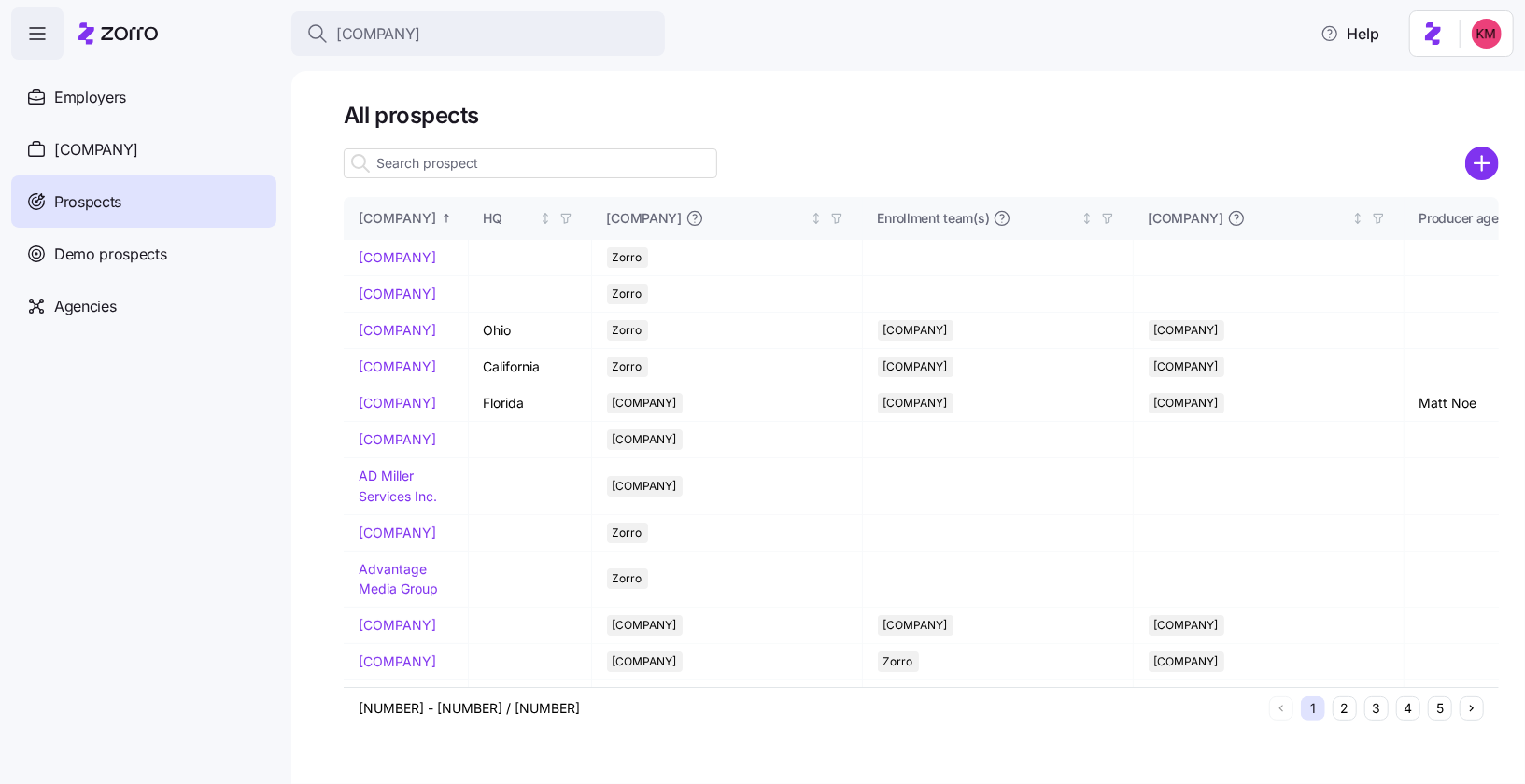 click at bounding box center (530, 163) 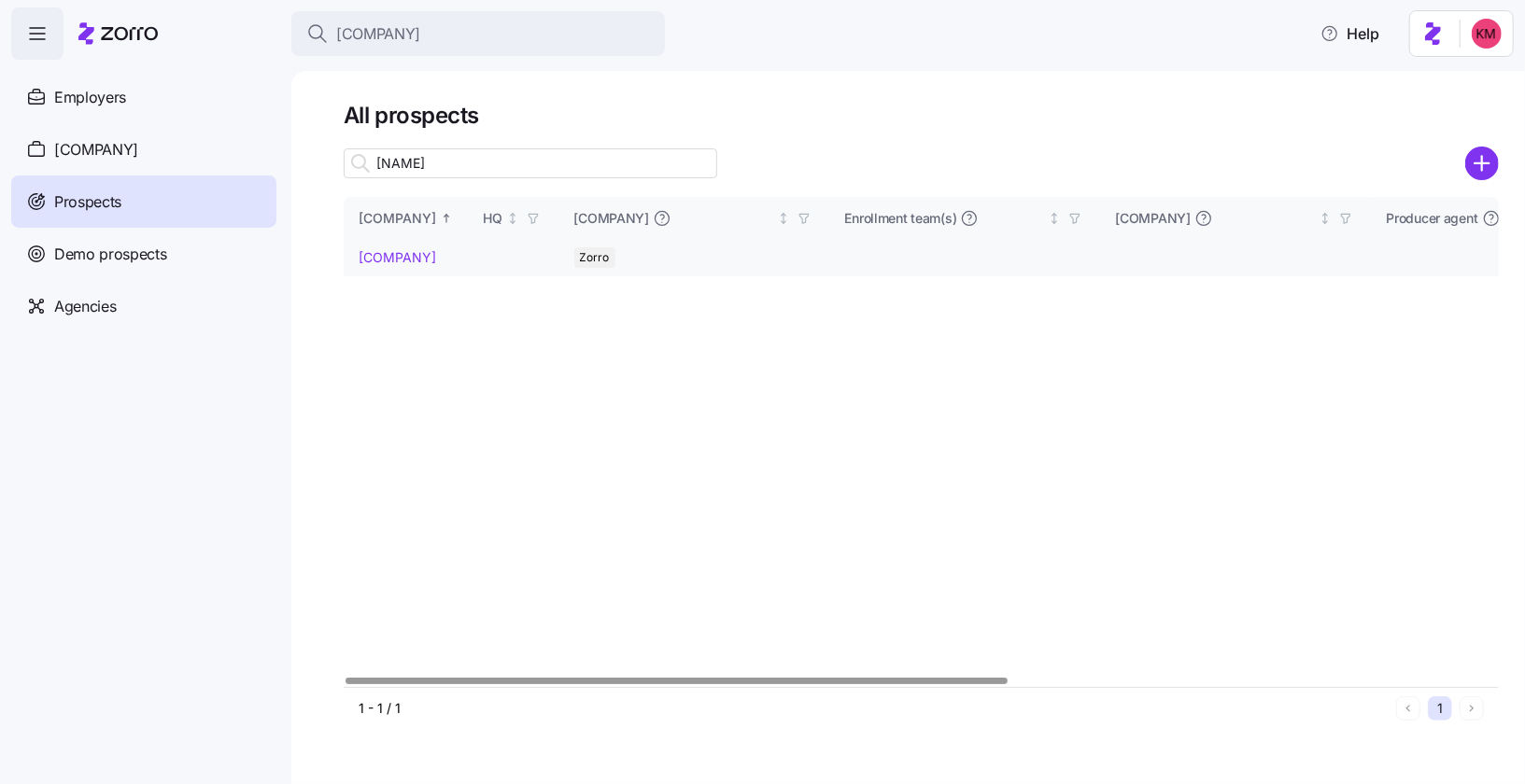 type on "owen" 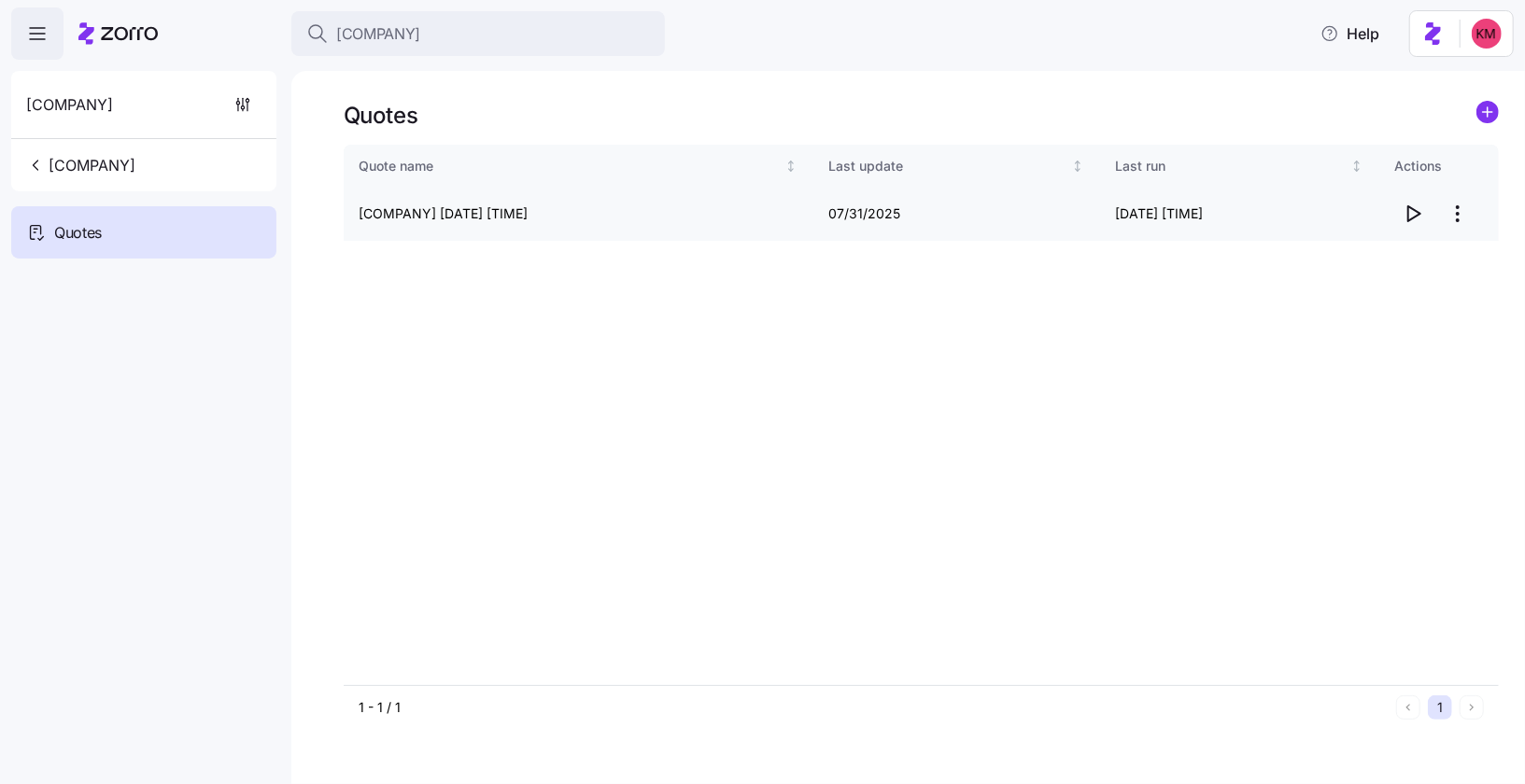 click 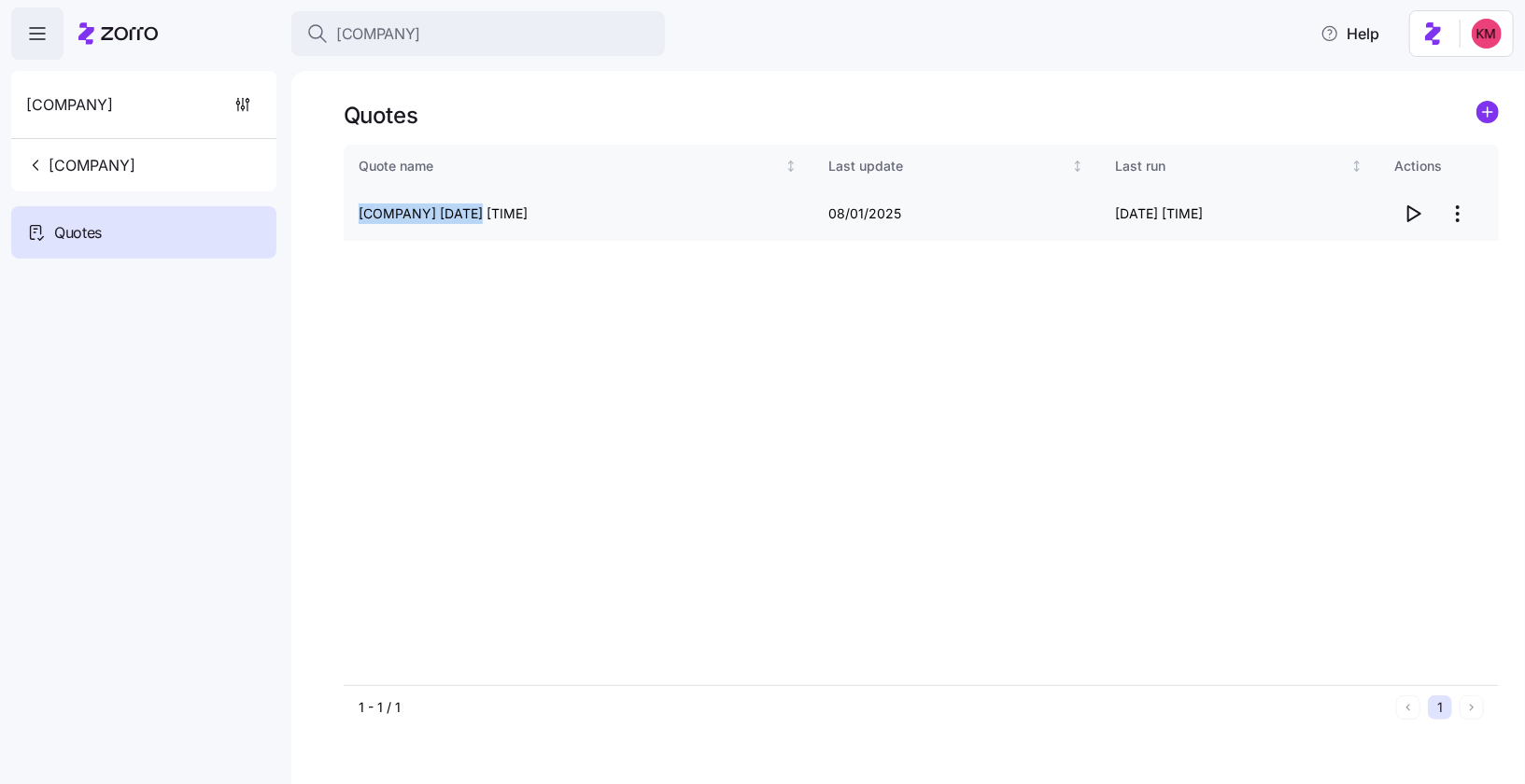 drag, startPoint x: 347, startPoint y: 217, endPoint x: 471, endPoint y: 211, distance: 124.14508 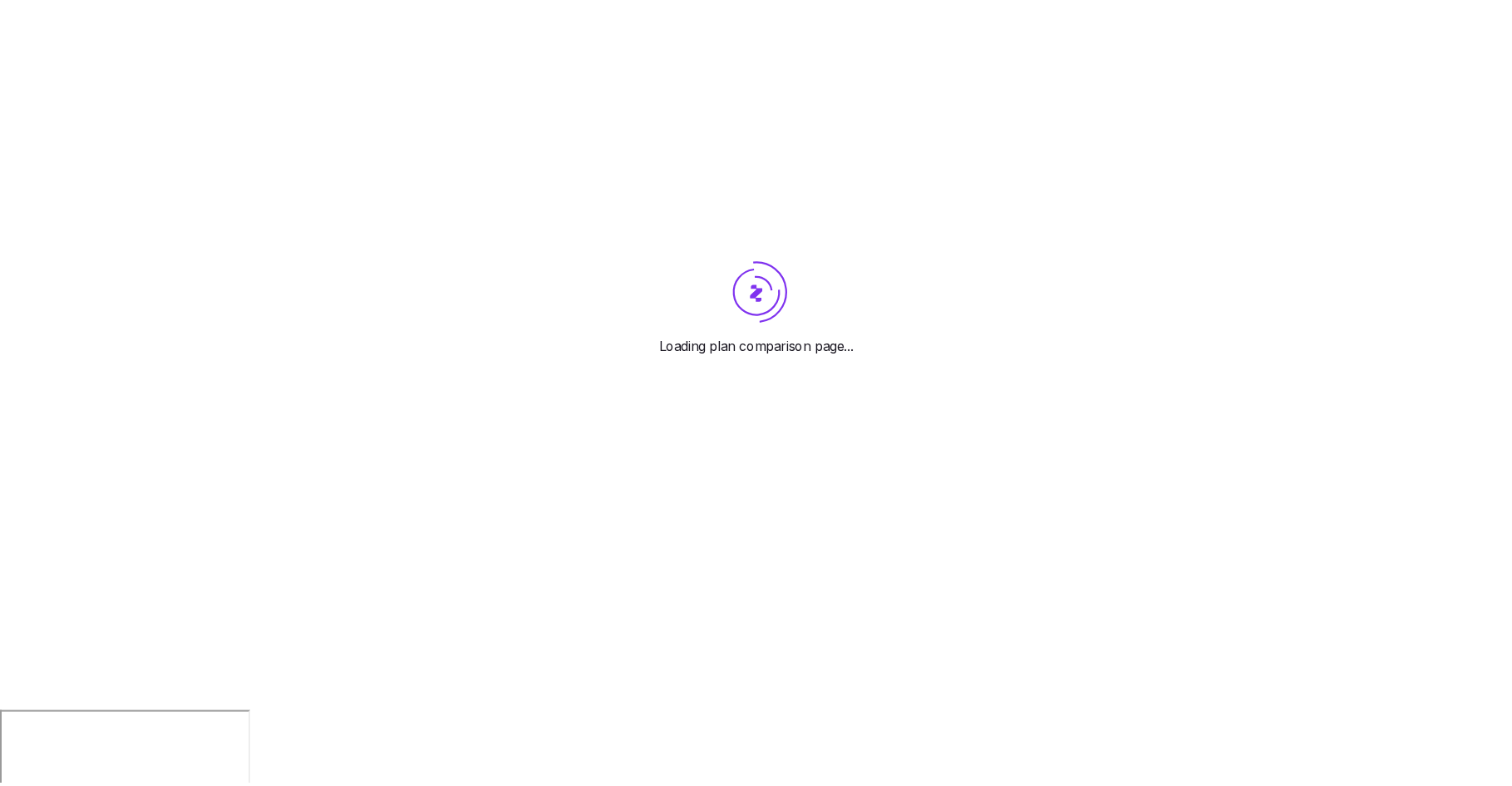 scroll, scrollTop: 0, scrollLeft: 0, axis: both 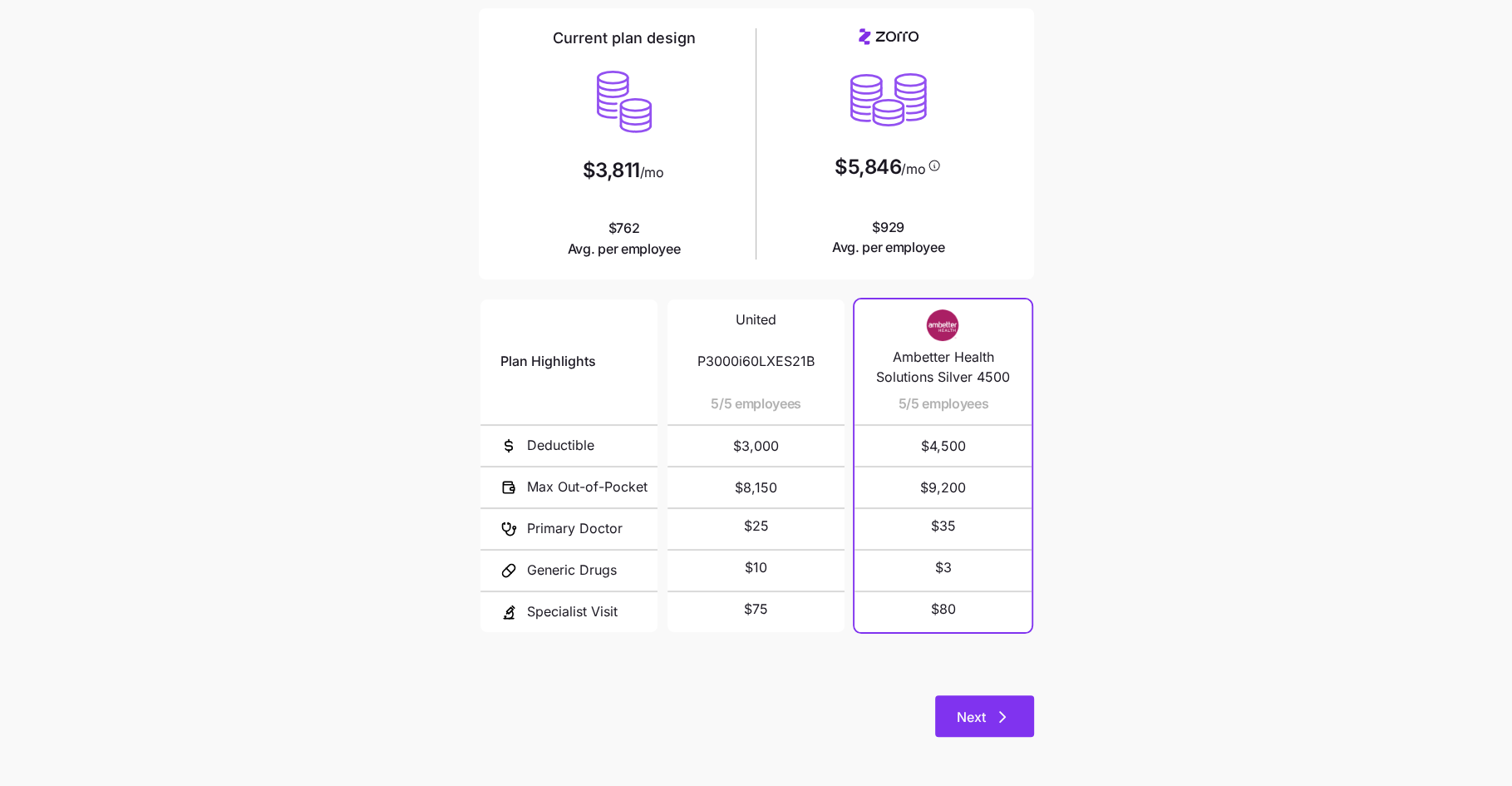click on "Next" at bounding box center [984, 716] 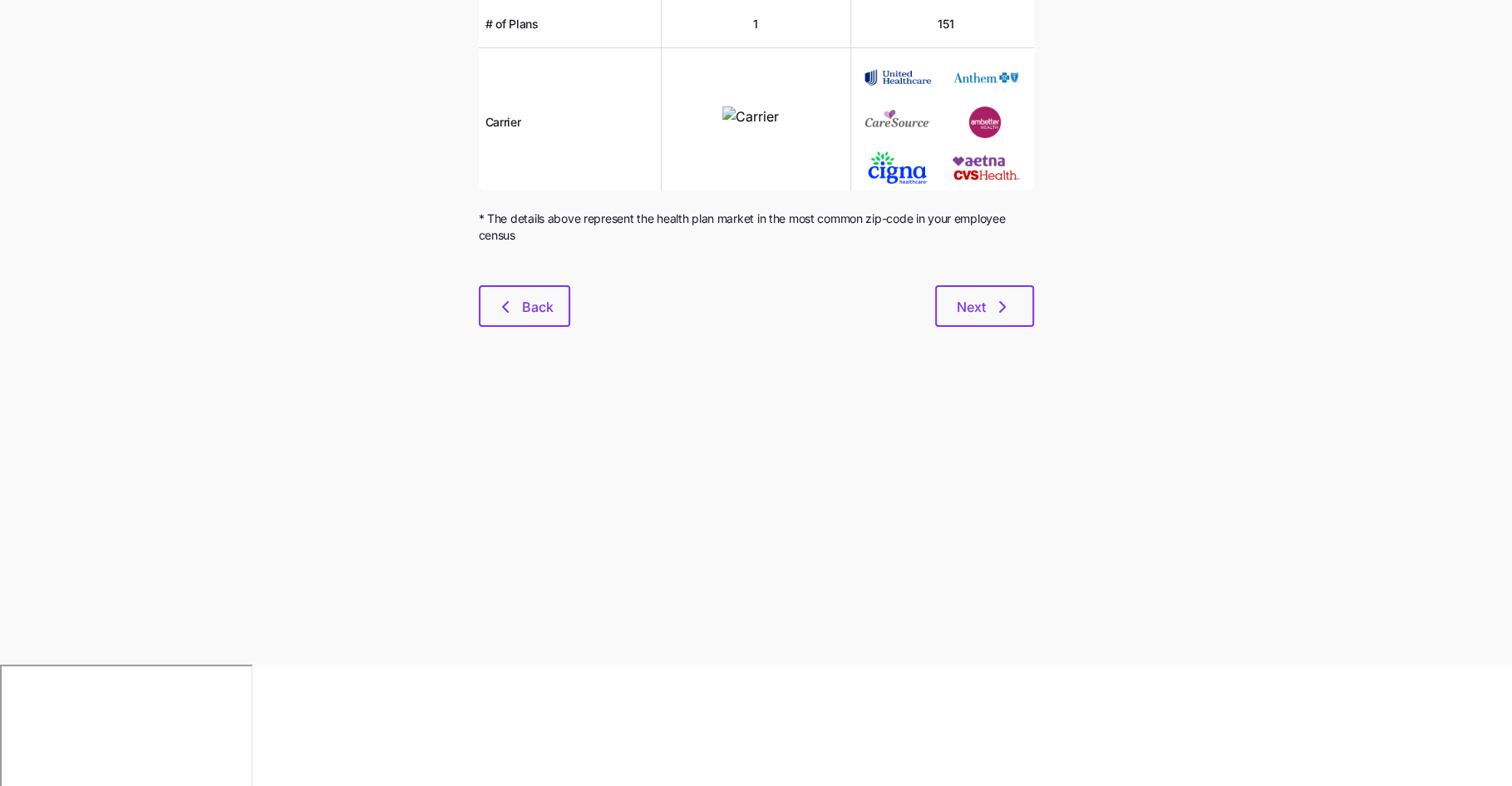 scroll, scrollTop: 0, scrollLeft: 0, axis: both 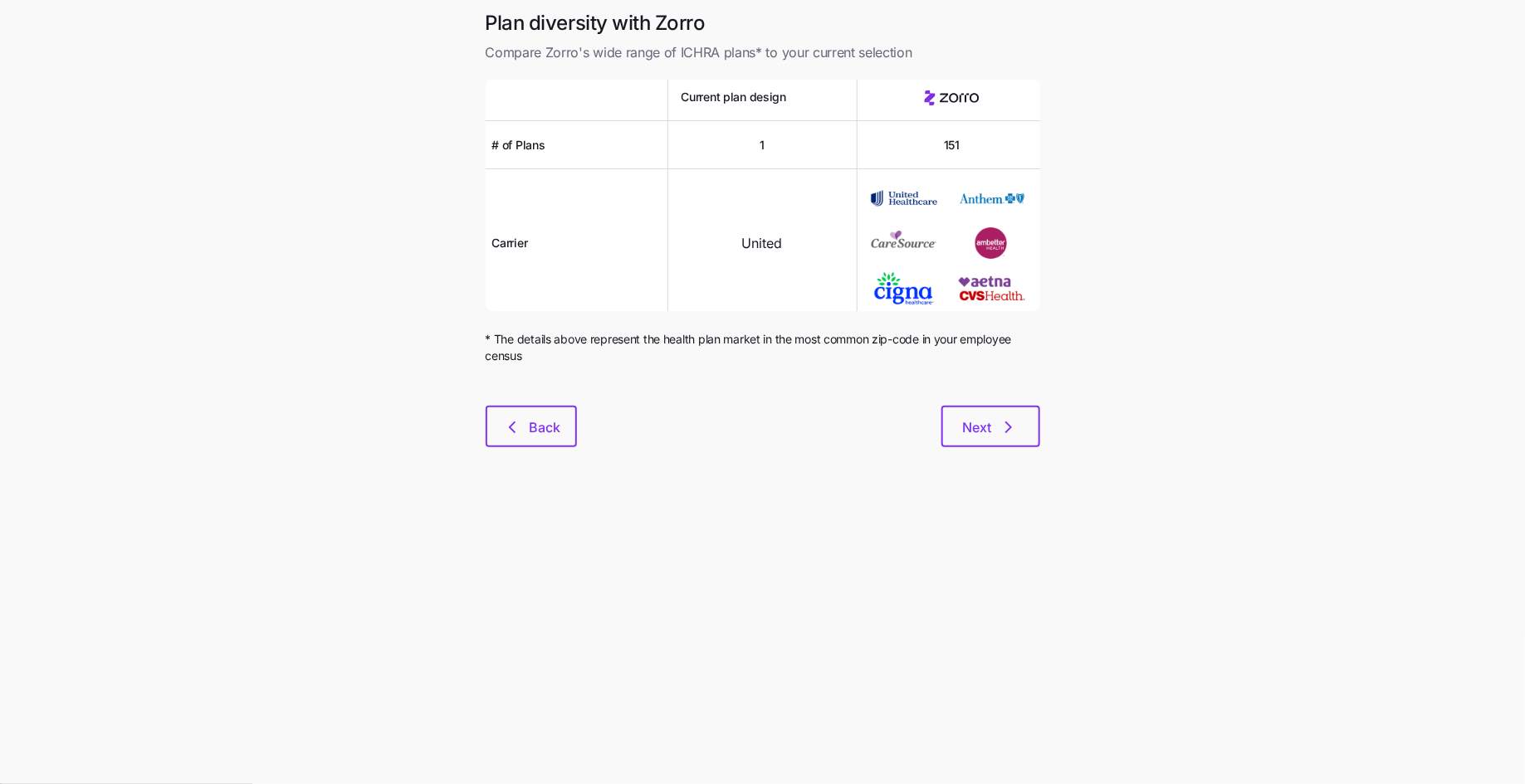drag, startPoint x: 1001, startPoint y: 448, endPoint x: 1000, endPoint y: 434, distance: 14.035669 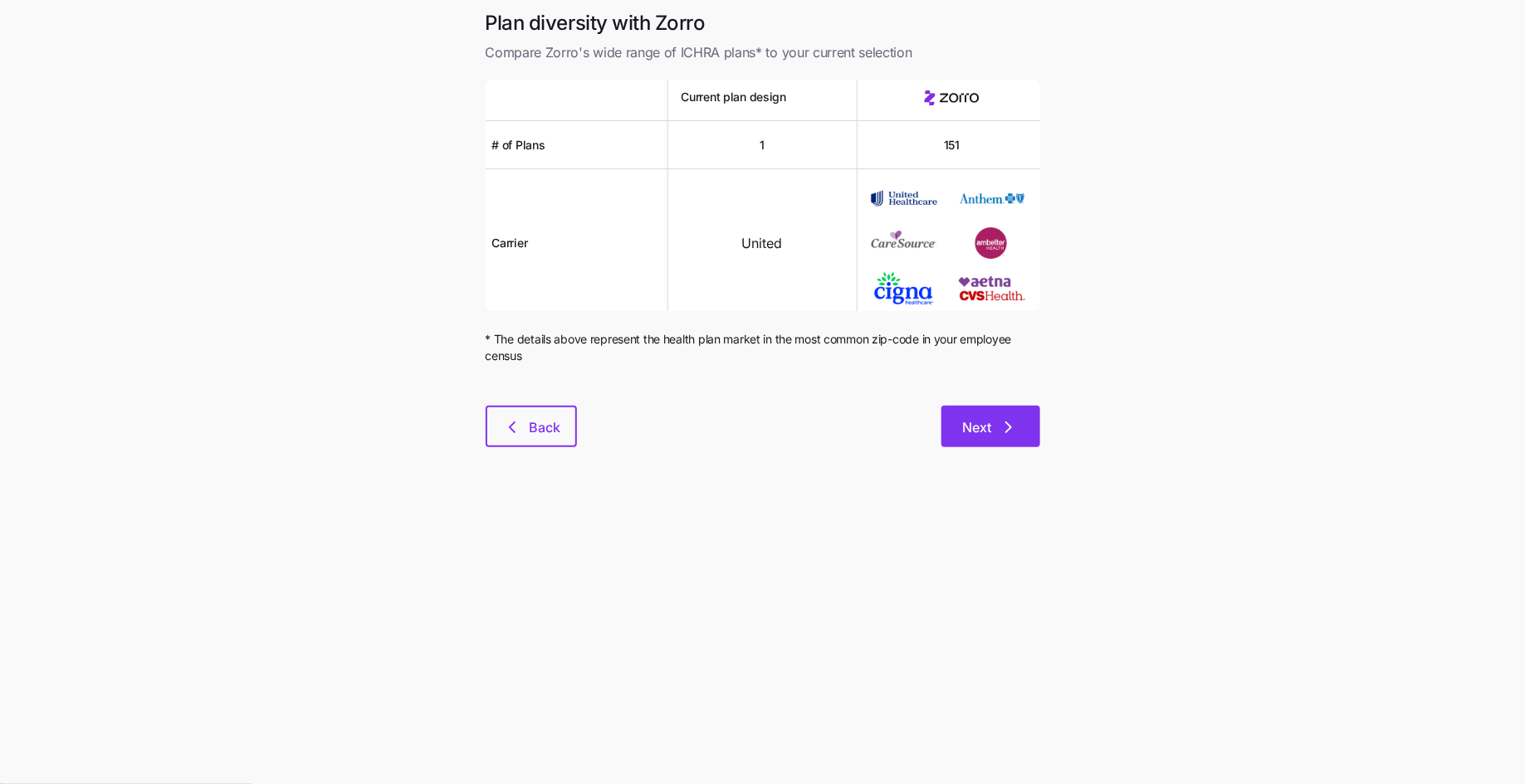 click on "Plan diversity with Zorro Compare Zorro's wide range of ICHRA plans* to your current selection   Current plan design # of Plans 1 151 Carrier United * The details above represent the health plan market in the most common zip-code in your employee census Back Next" at bounding box center (763, 238) 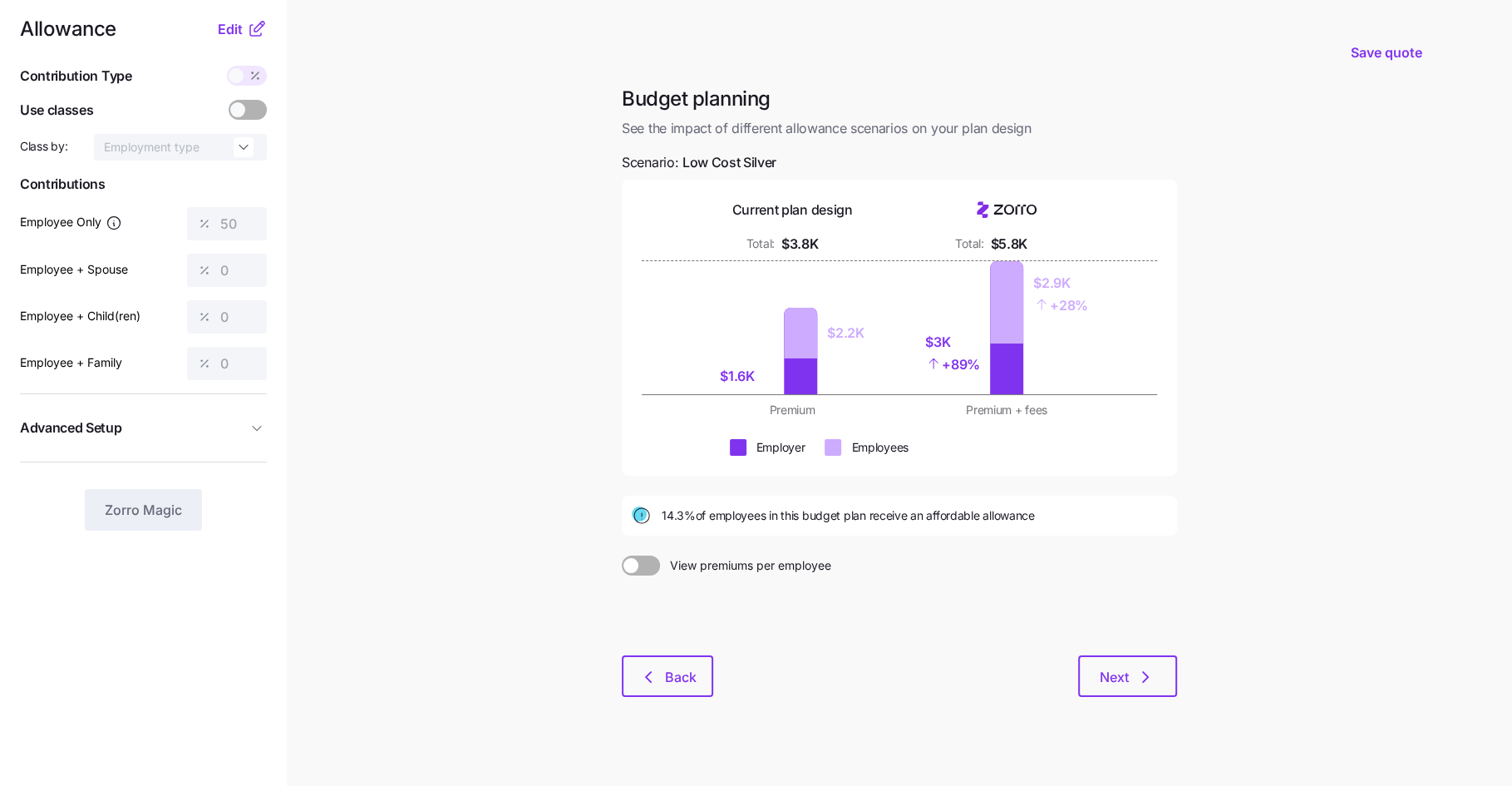 scroll, scrollTop: 30, scrollLeft: 0, axis: vertical 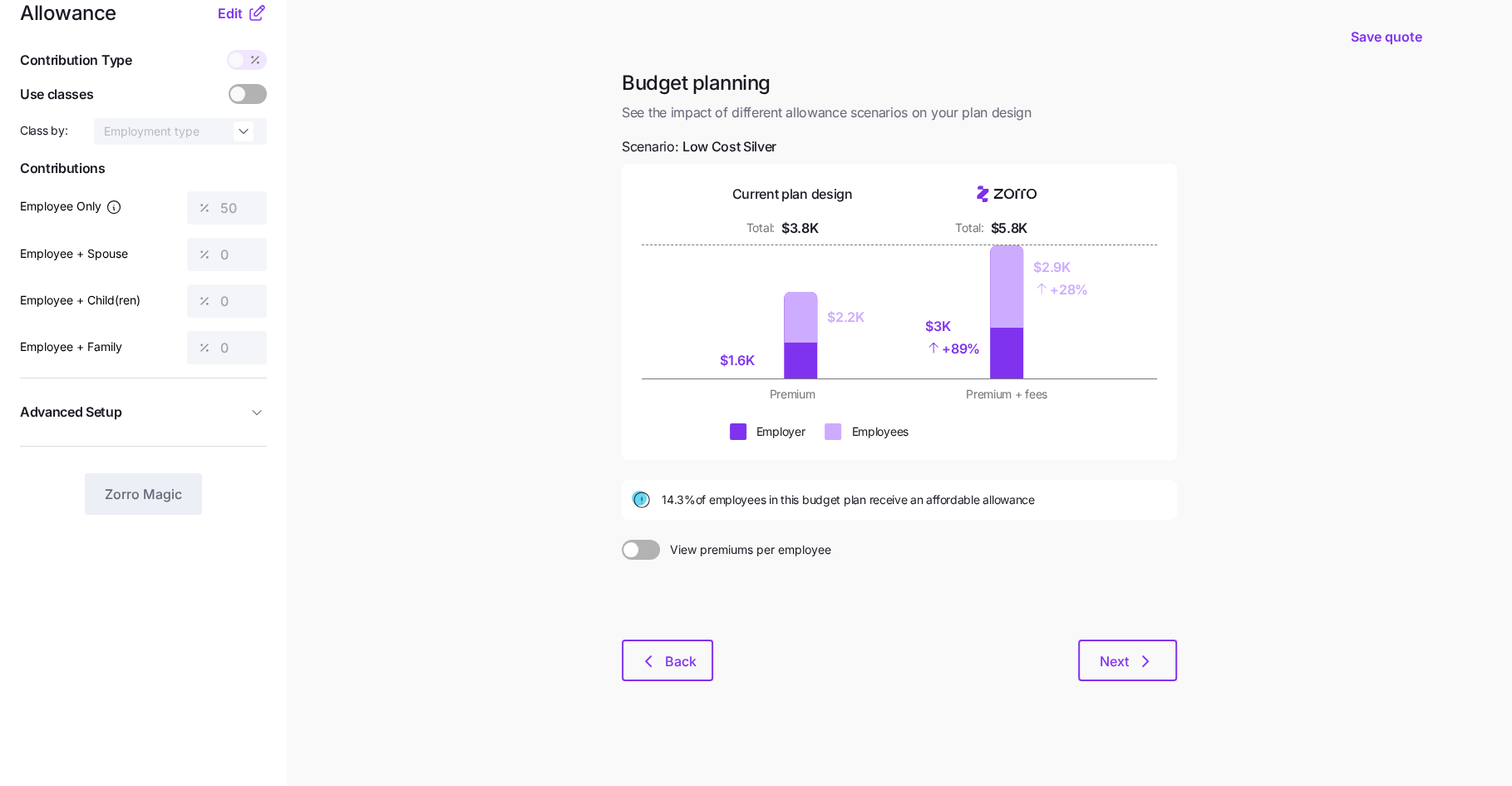 click at bounding box center [899, 600] 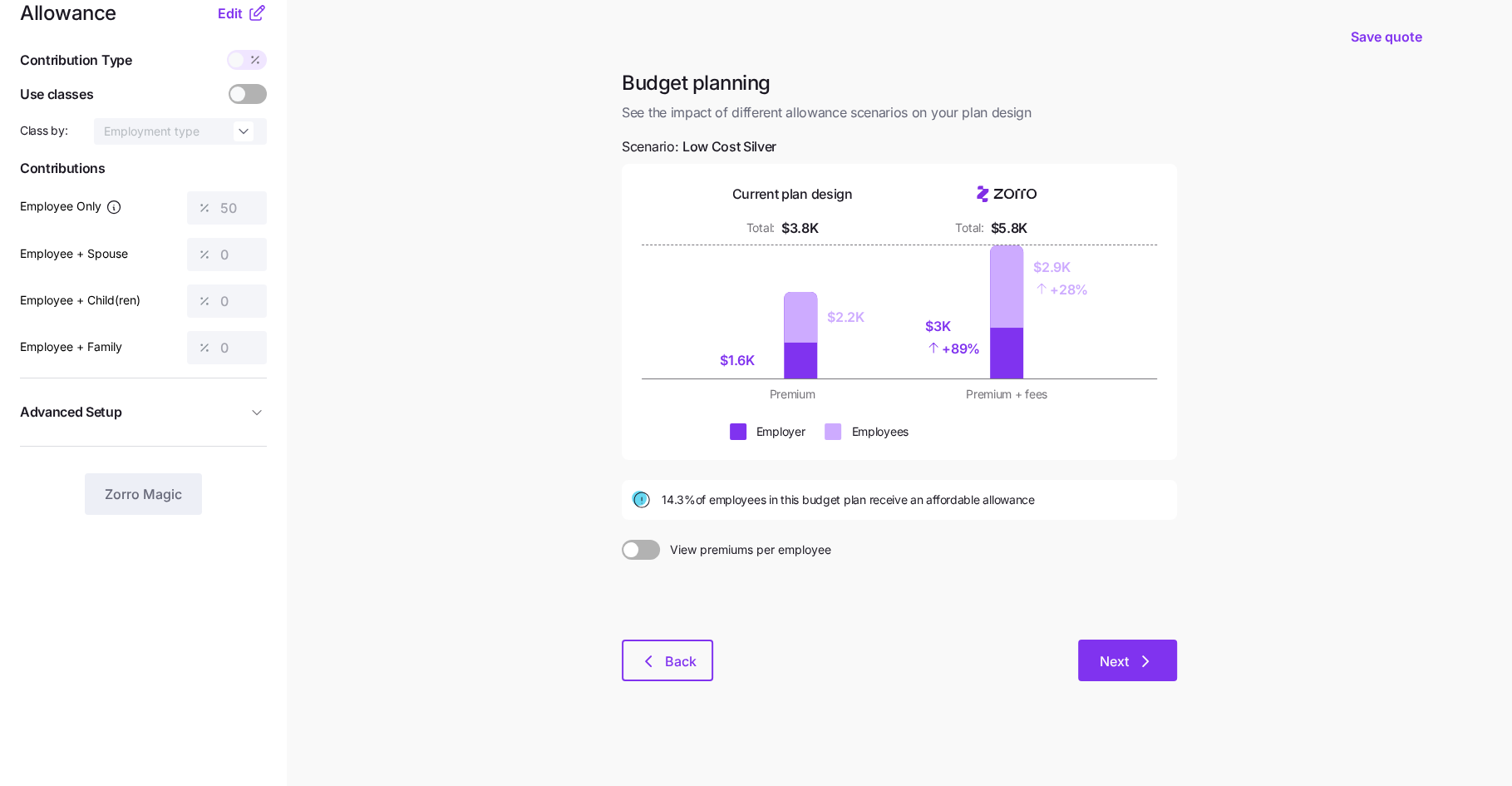 click 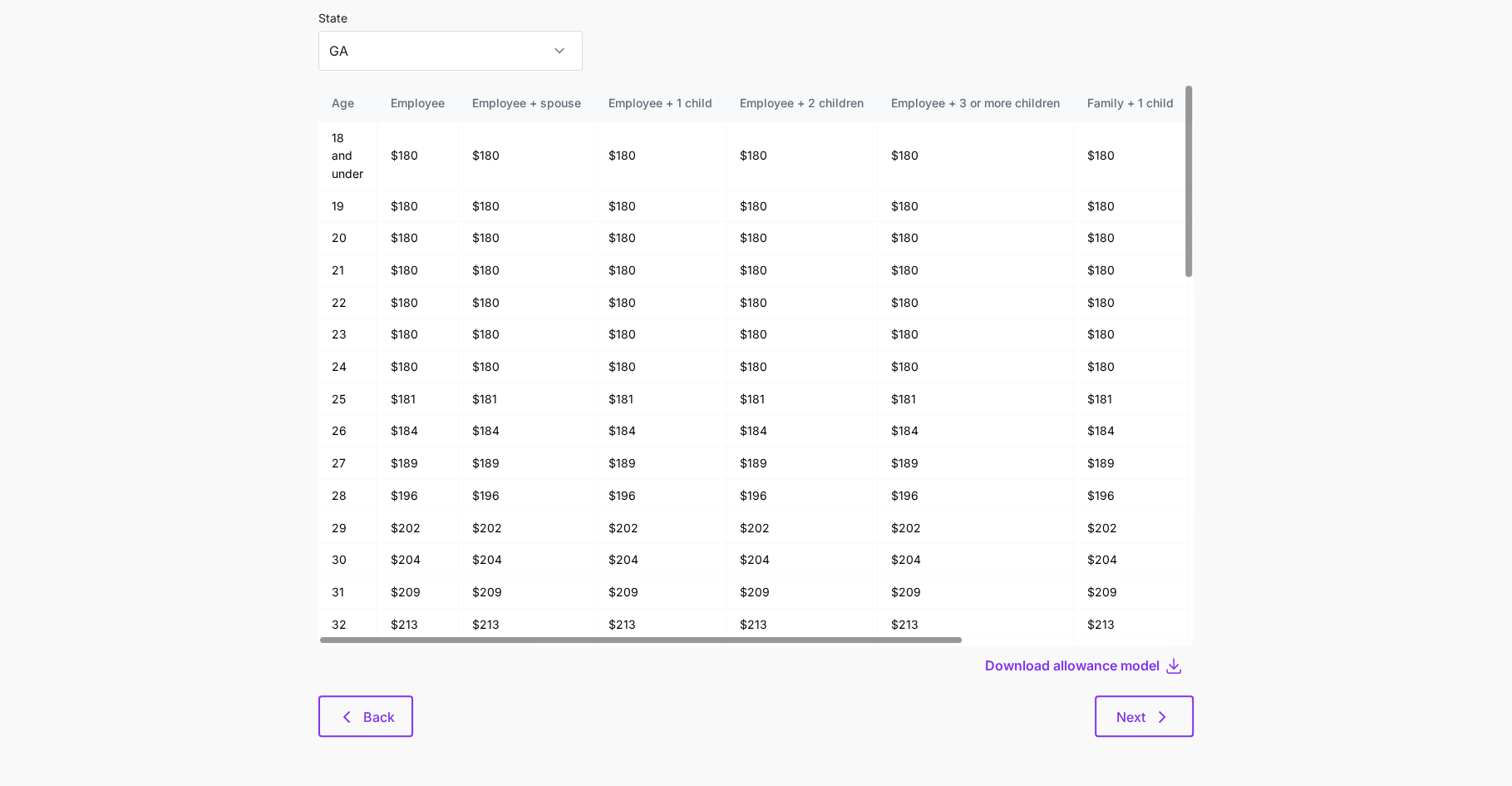 scroll, scrollTop: 89, scrollLeft: 0, axis: vertical 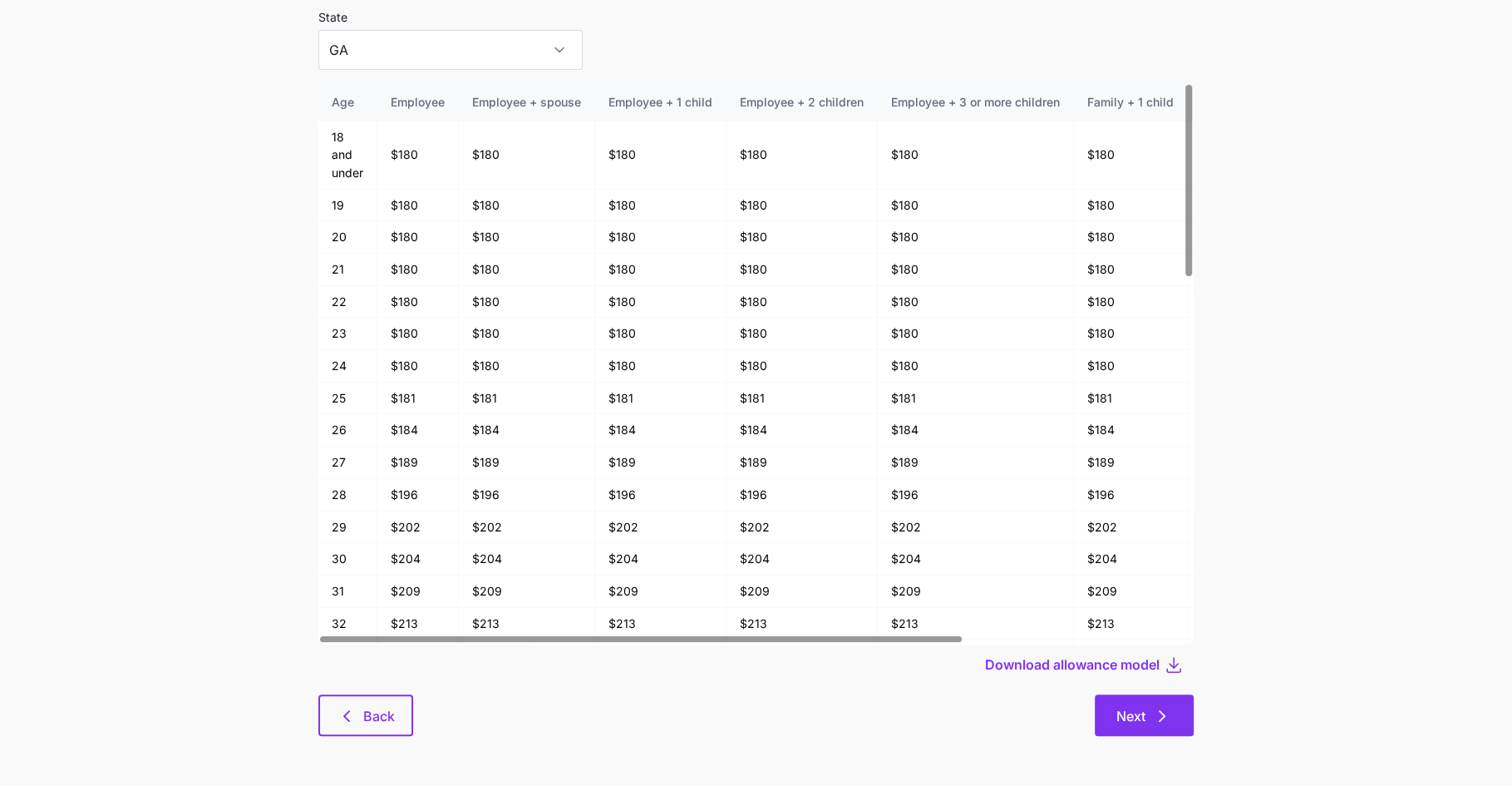 click on "Next" at bounding box center [1144, 715] 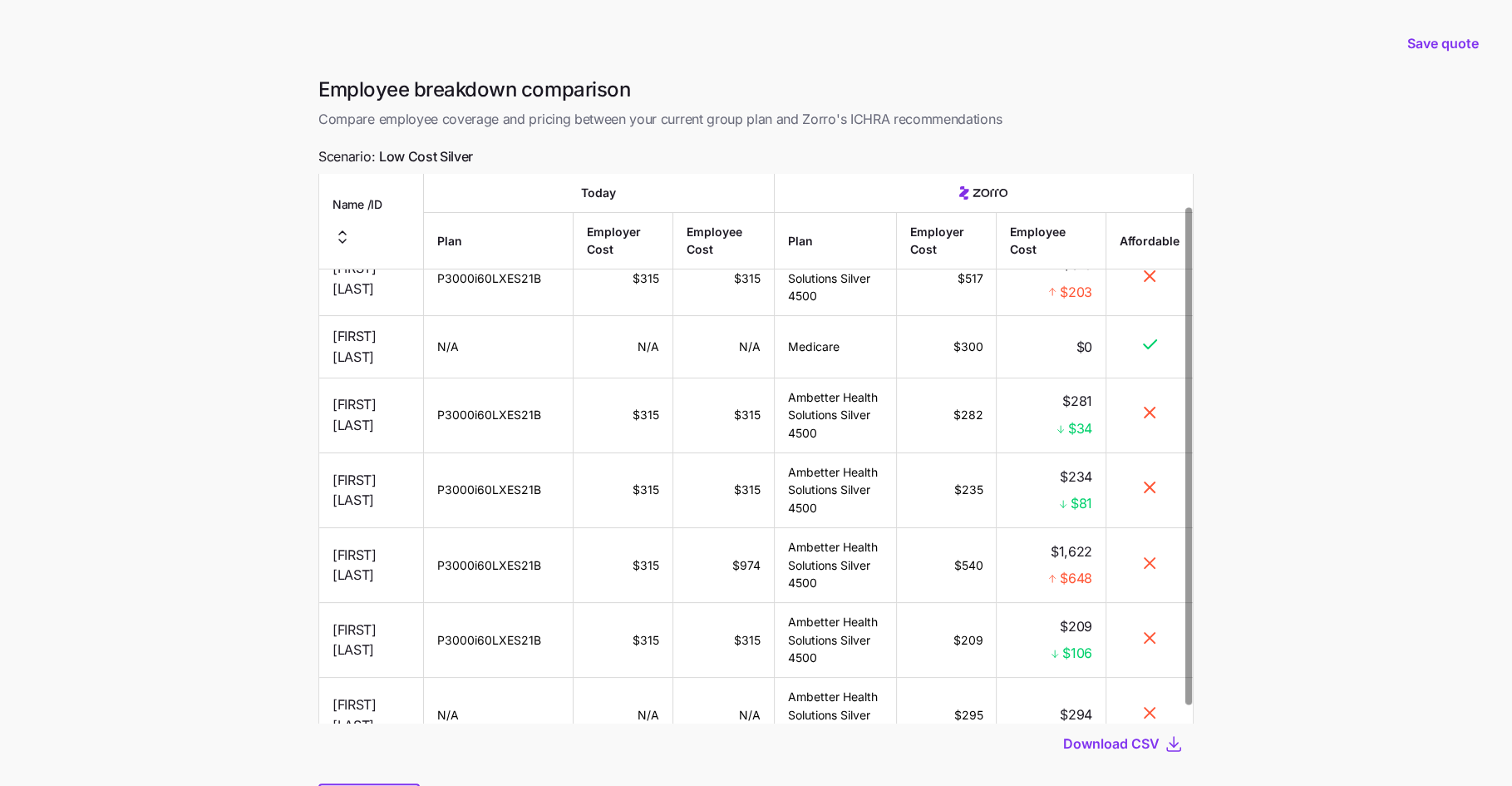 scroll, scrollTop: 55, scrollLeft: 0, axis: vertical 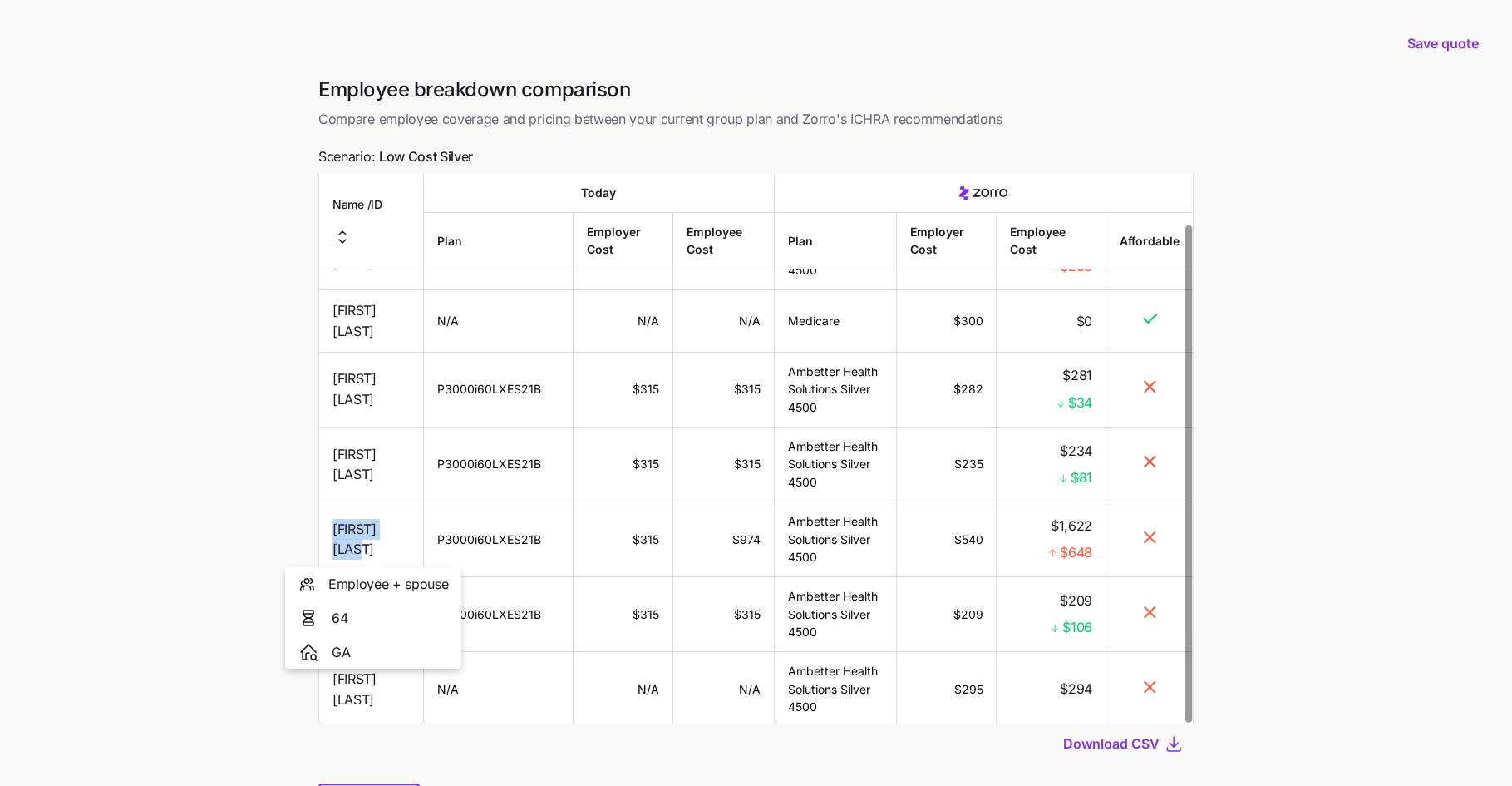 drag, startPoint x: 378, startPoint y: 545, endPoint x: 333, endPoint y: 530, distance: 47.434165 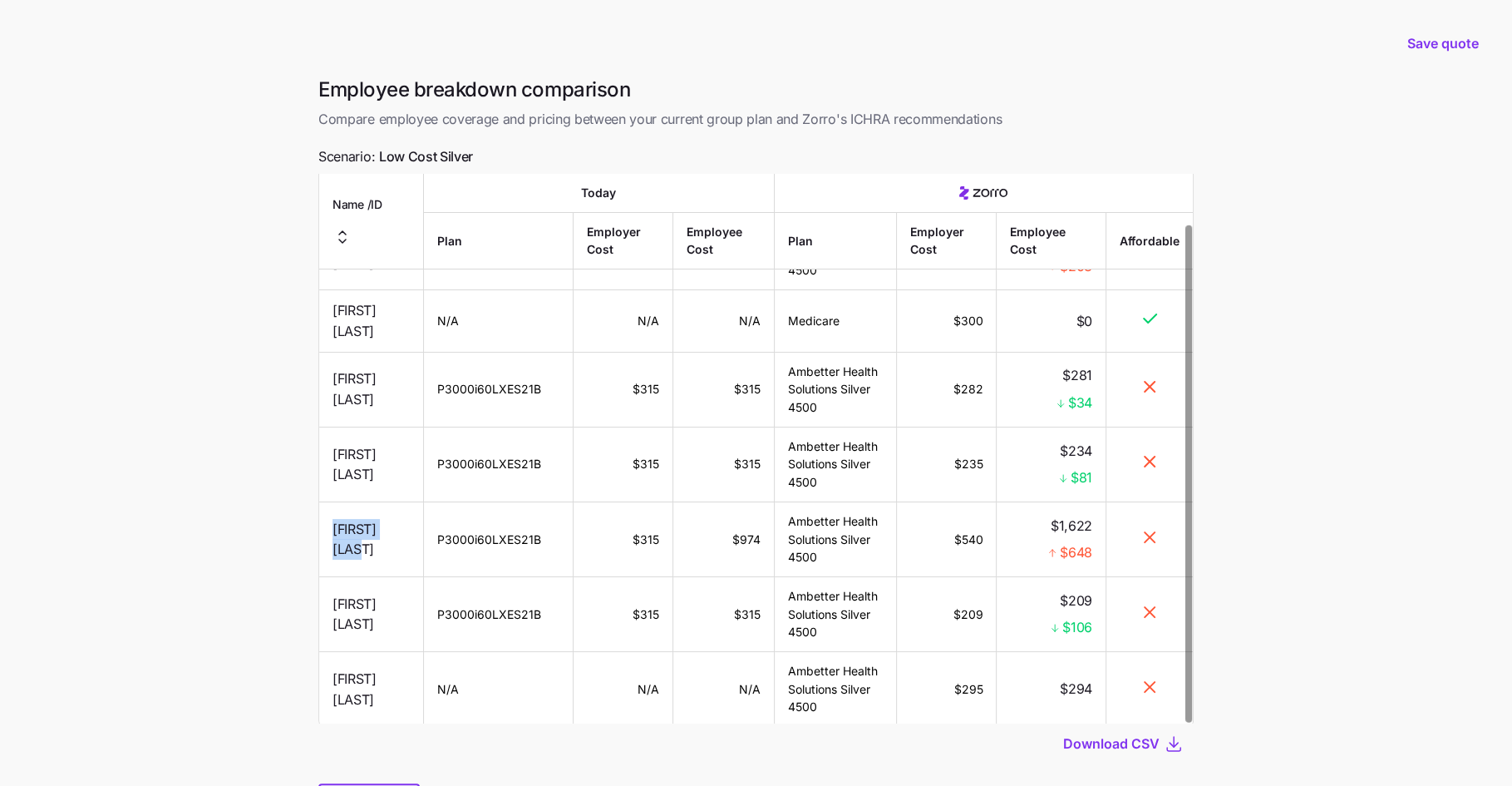 click on "Wilbur Owens" at bounding box center [371, 539] 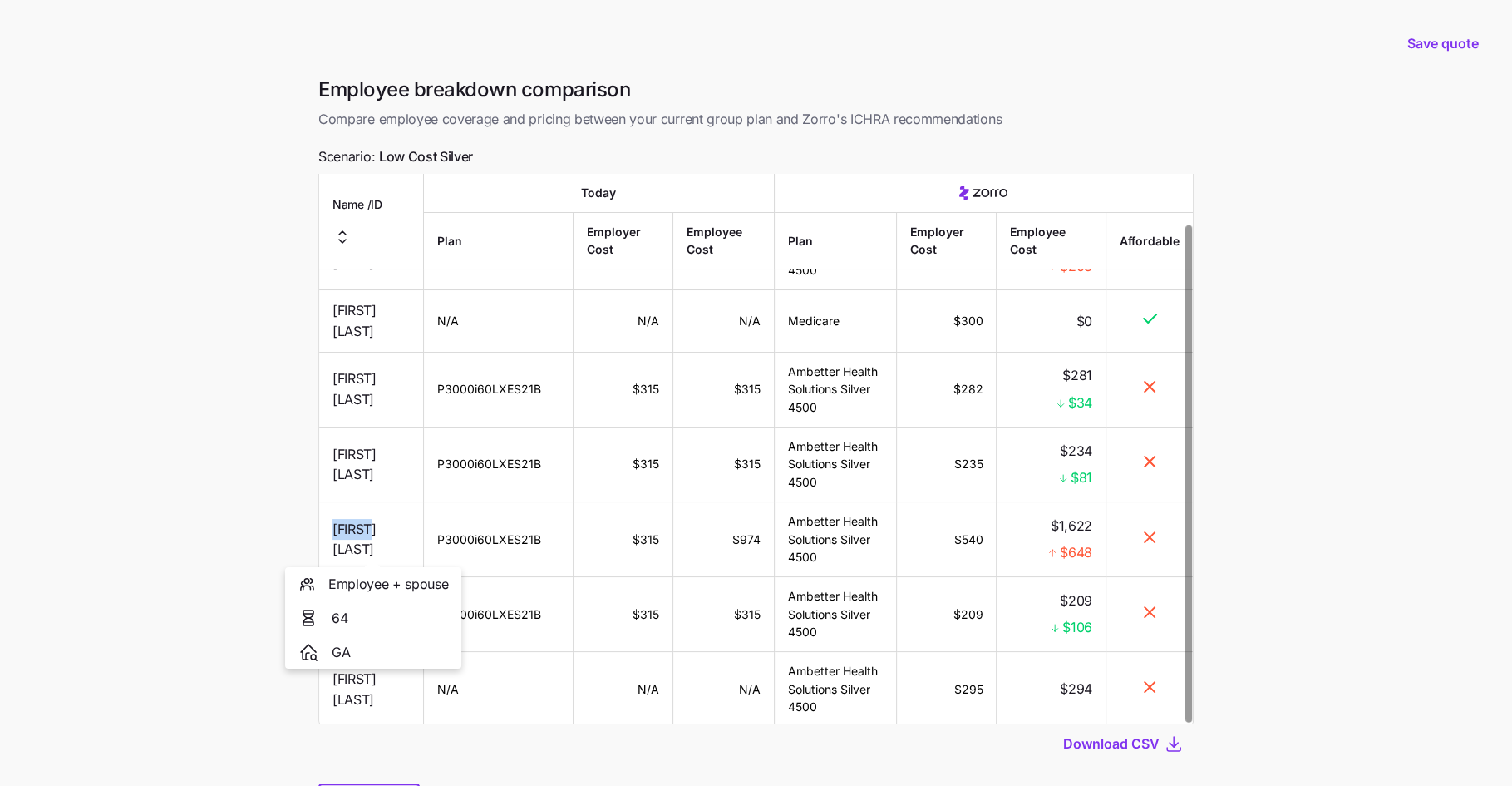 click on "Wilbur Owens" at bounding box center [371, 539] 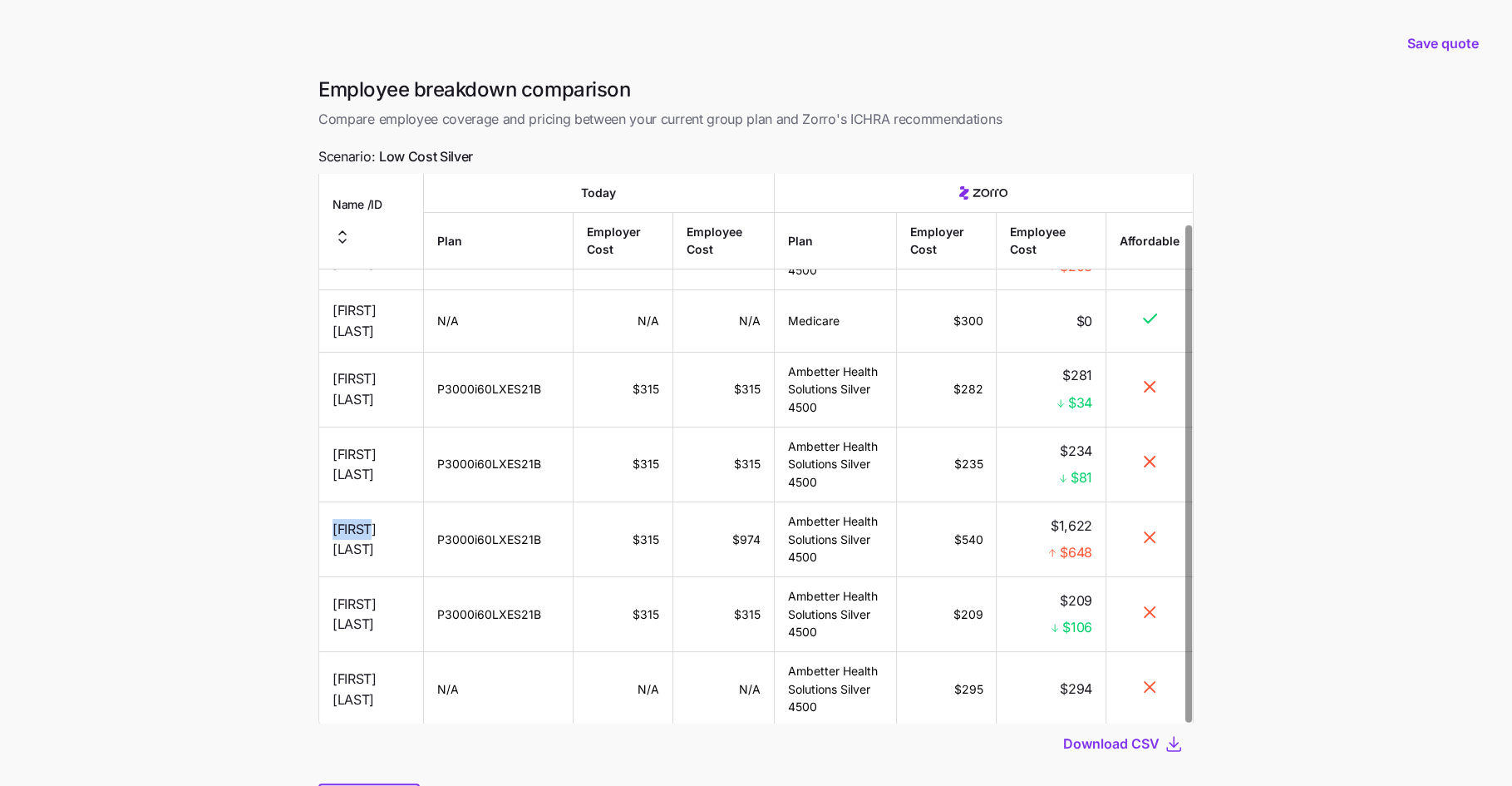 copy on "Wilbur" 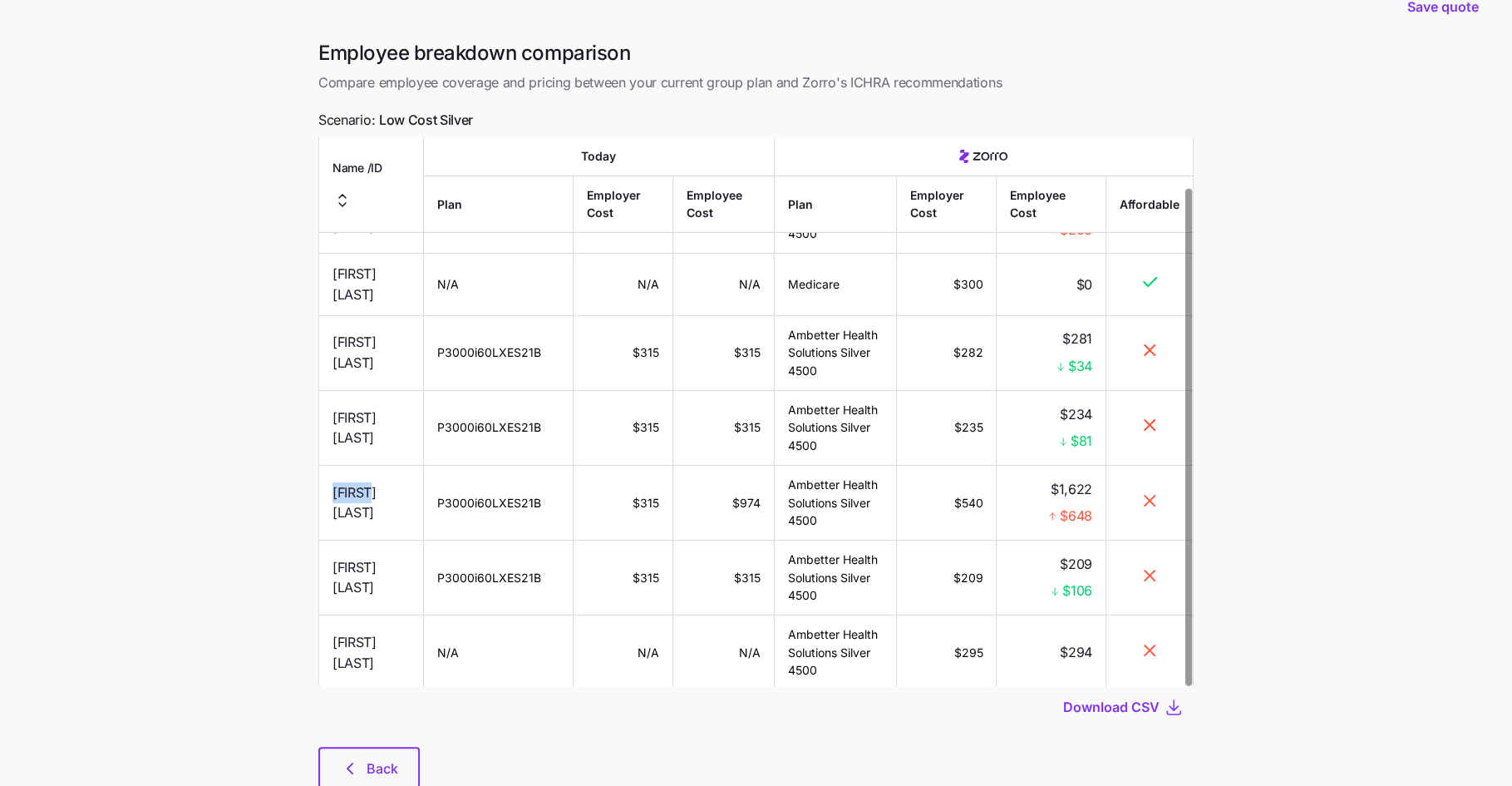 scroll, scrollTop: 89, scrollLeft: 0, axis: vertical 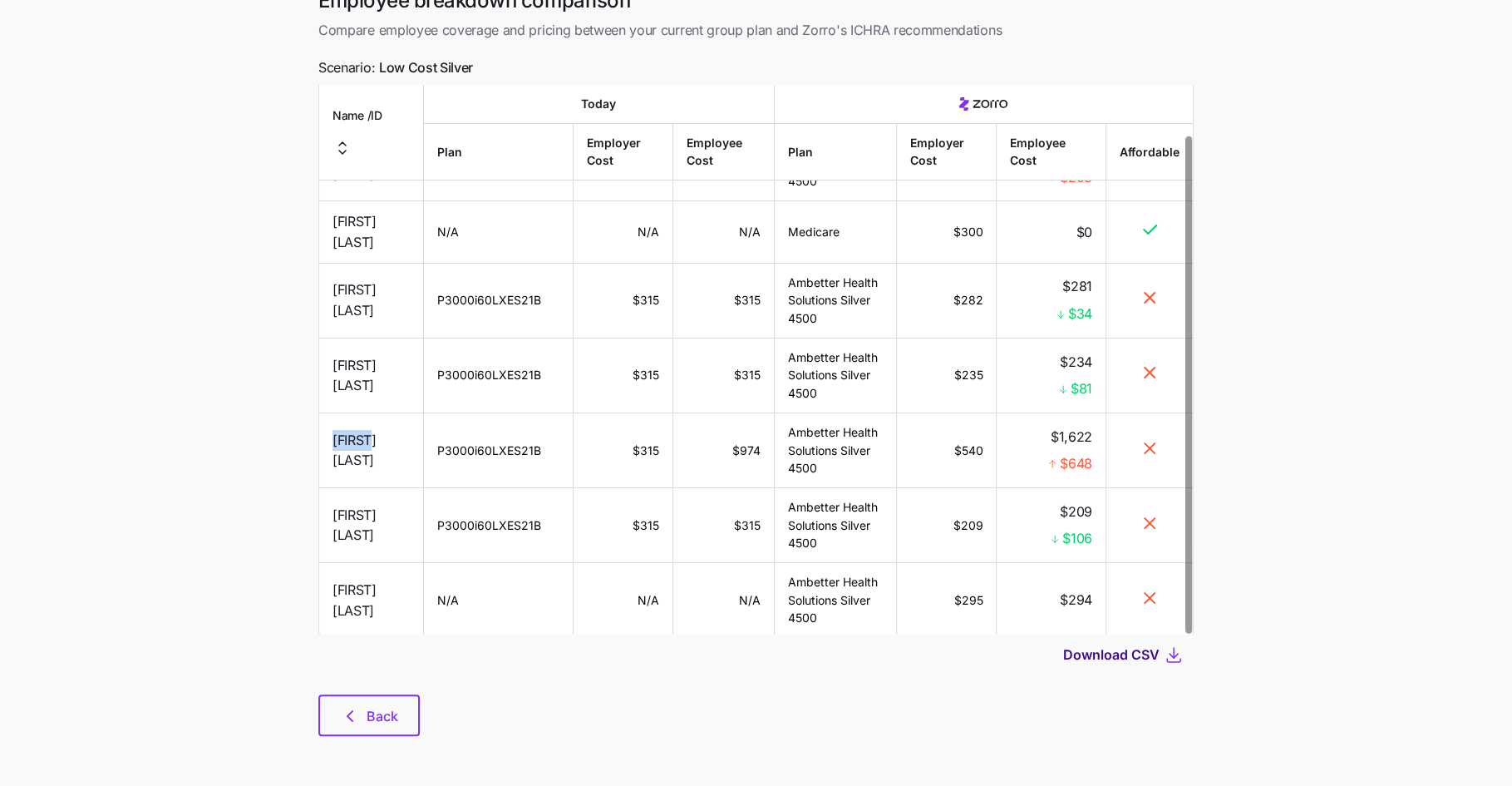 click on "Download CSV" at bounding box center (1111, 655) 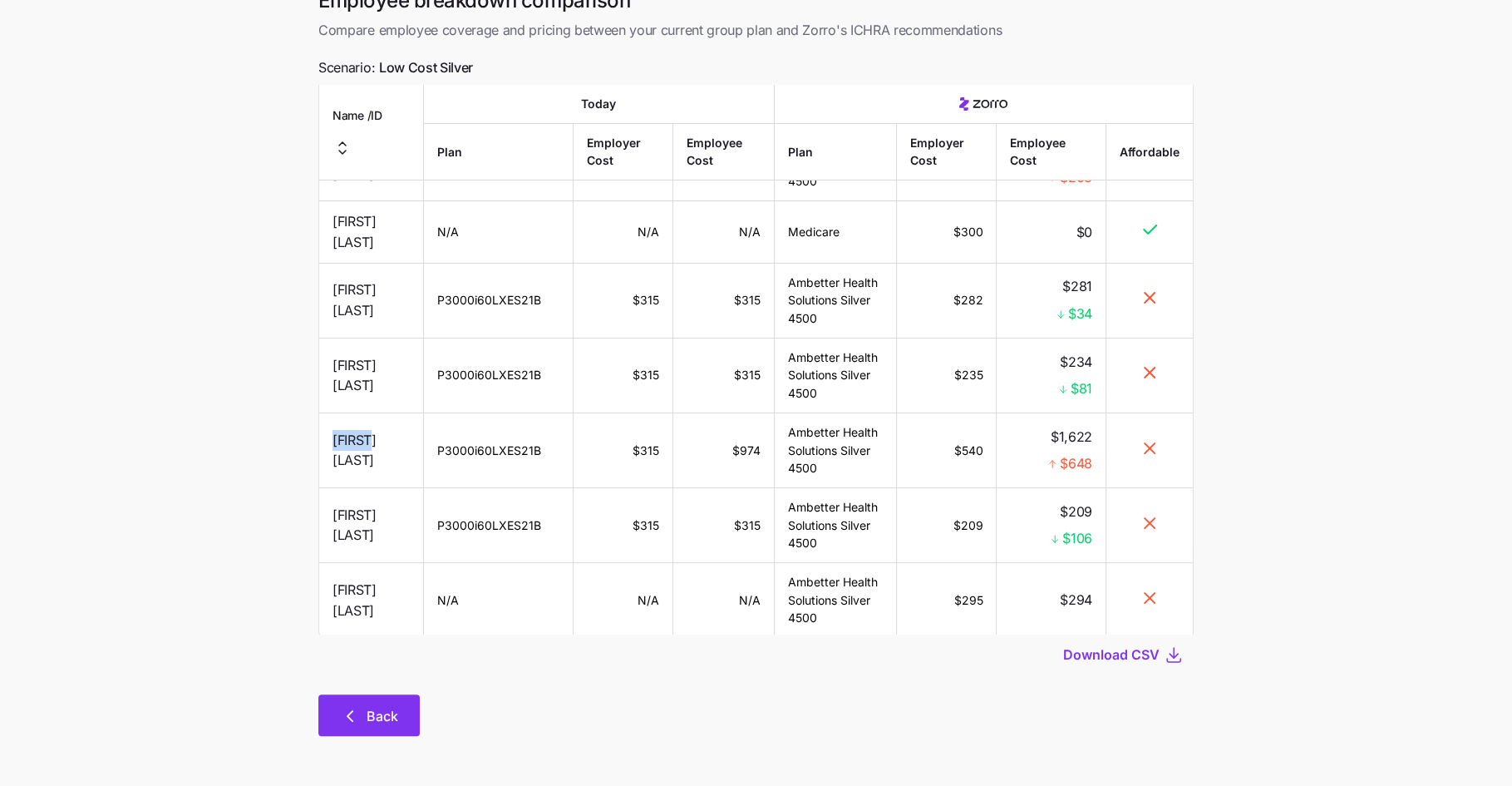 click on "Back" at bounding box center (382, 716) 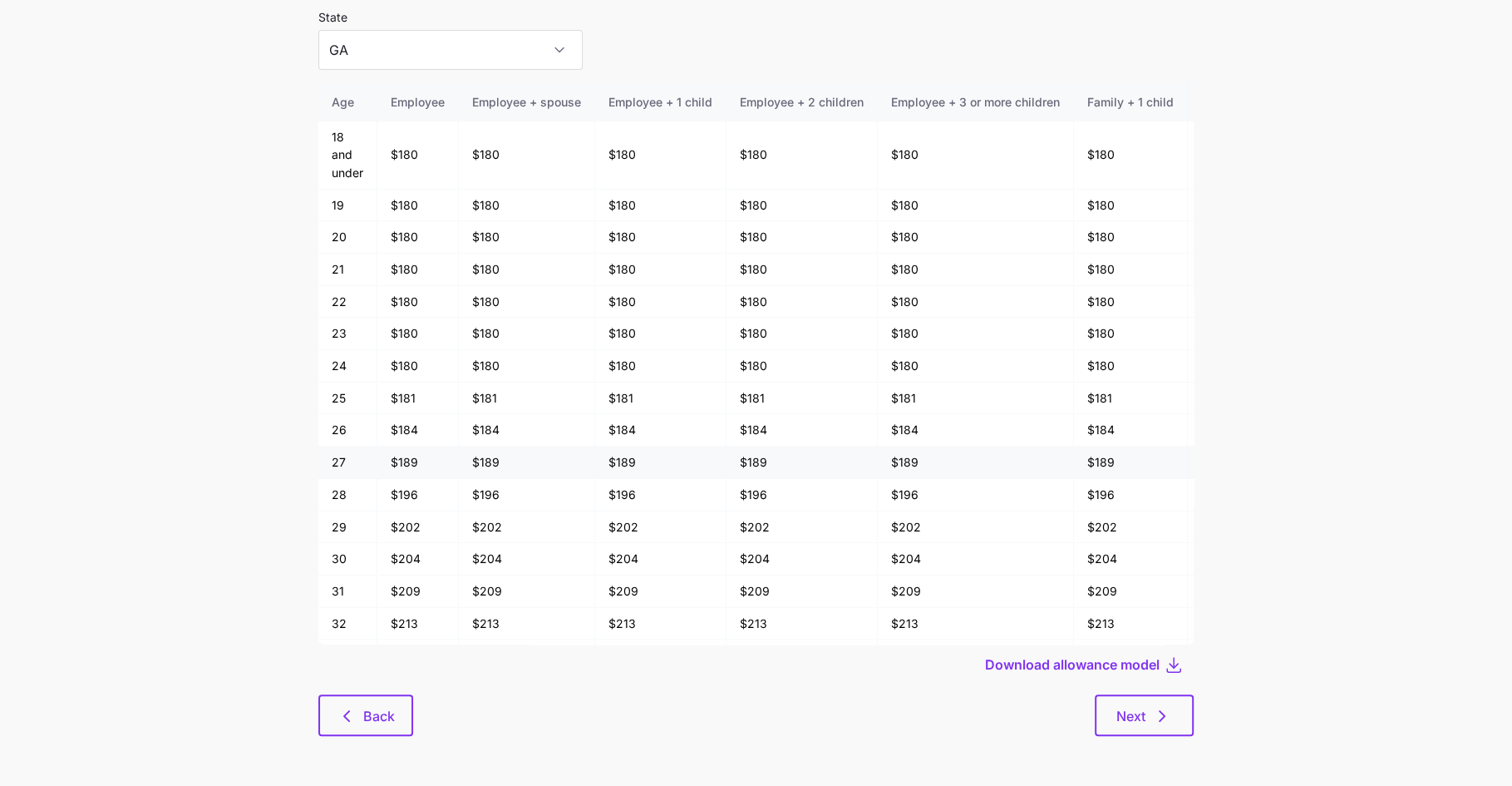 scroll, scrollTop: 0, scrollLeft: 0, axis: both 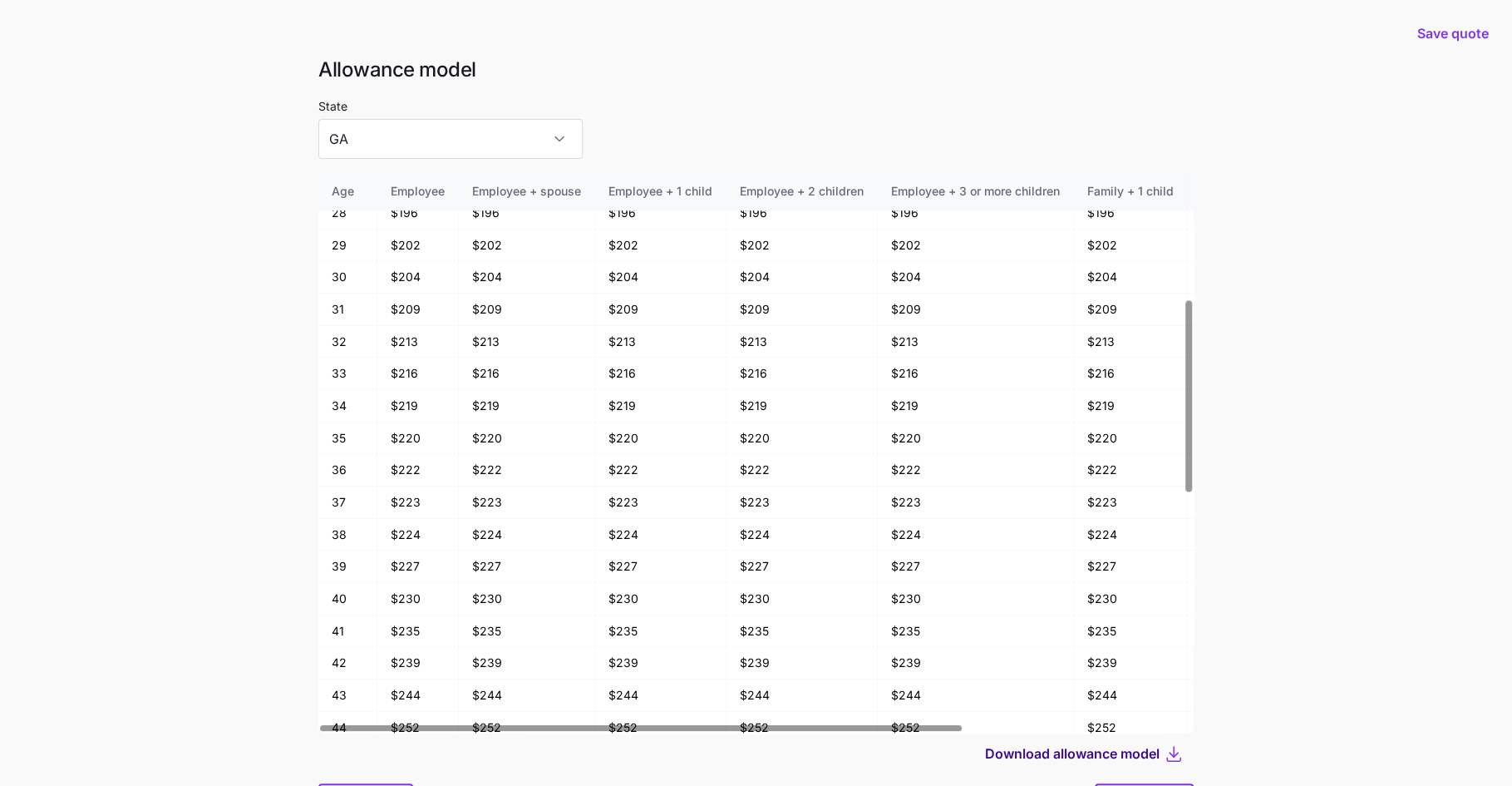 drag, startPoint x: 1047, startPoint y: 759, endPoint x: 1037, endPoint y: 759, distance: 10 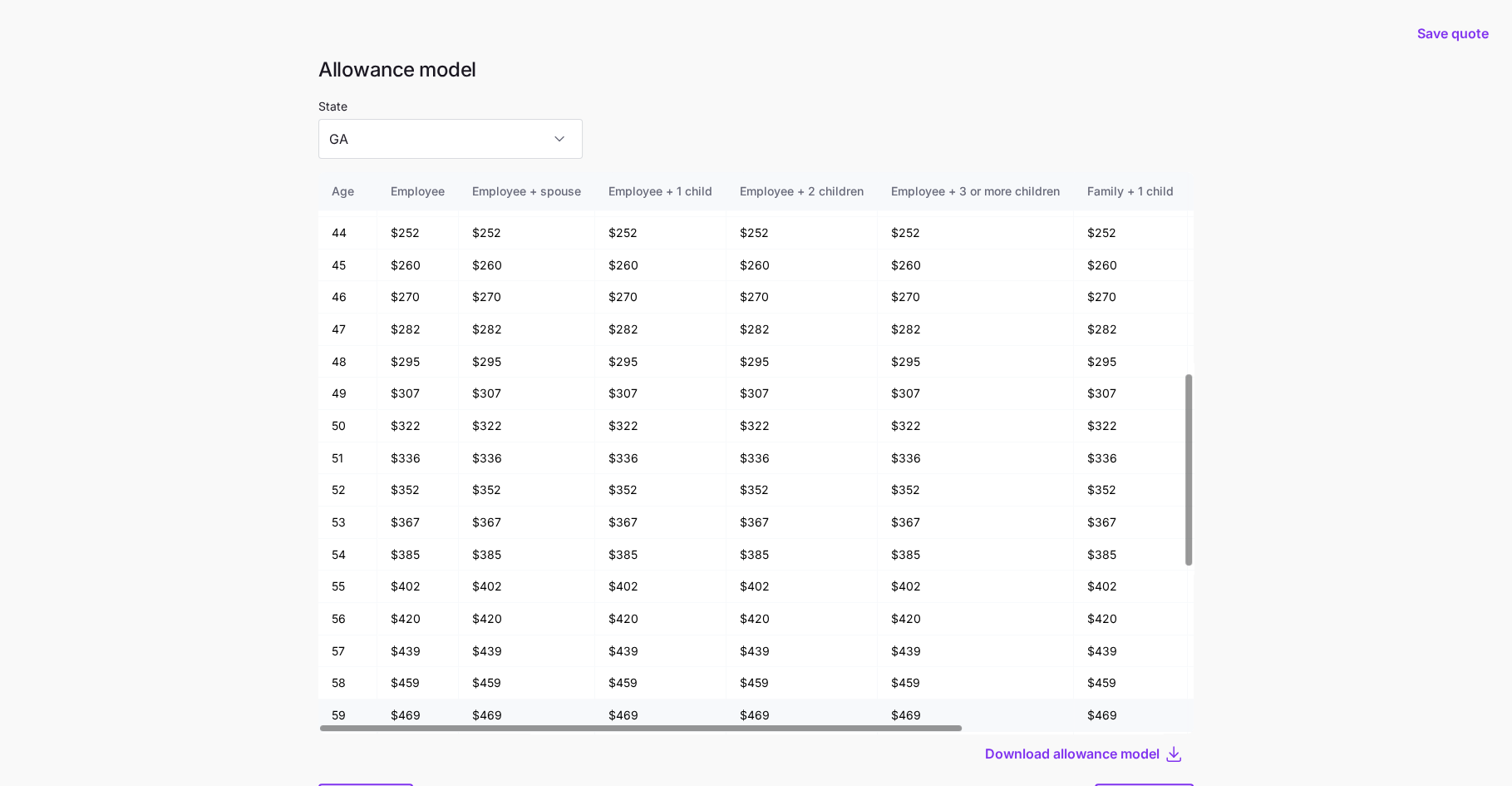 scroll, scrollTop: 904, scrollLeft: 0, axis: vertical 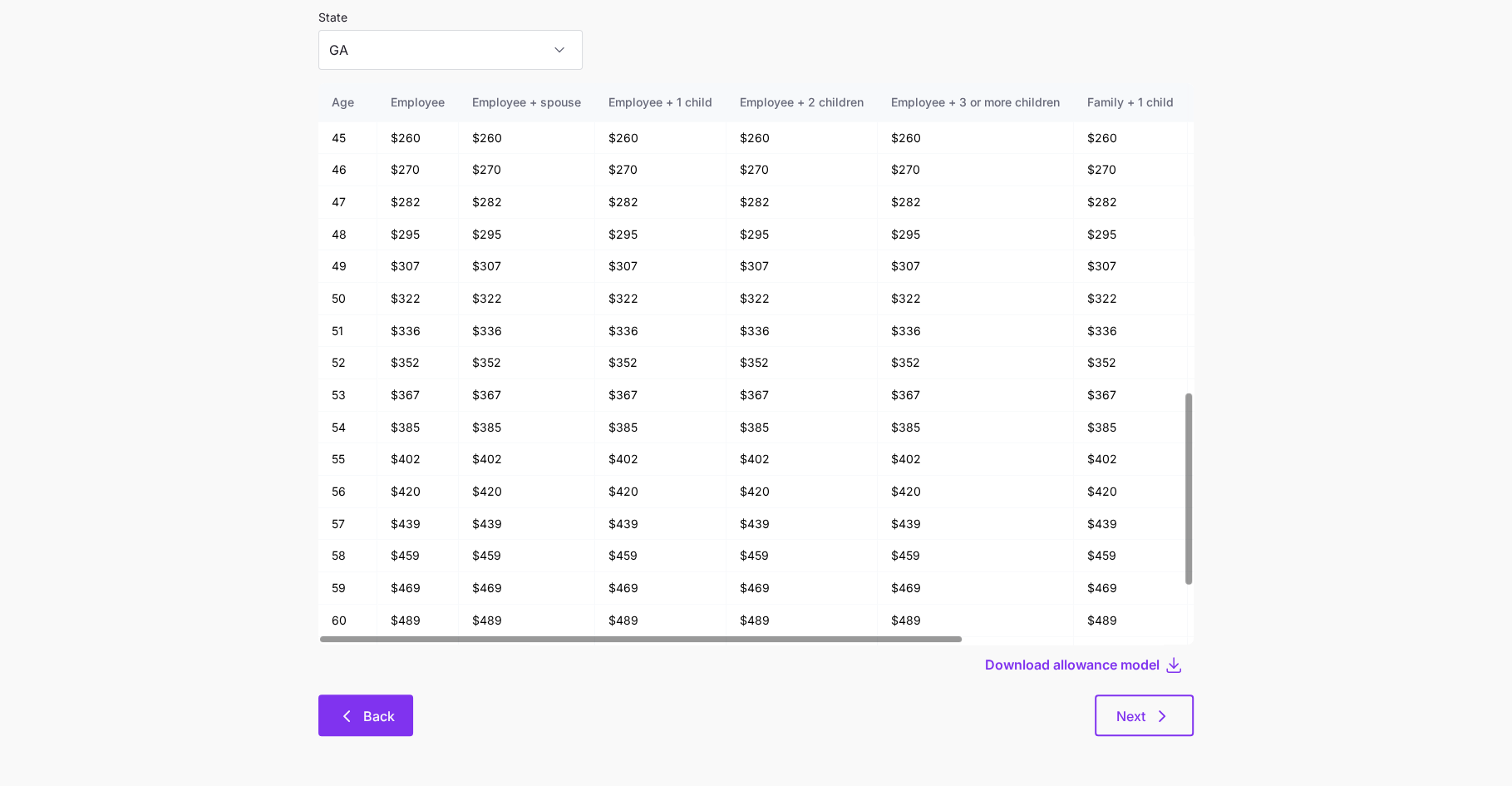 click on "Back" at bounding box center (366, 715) 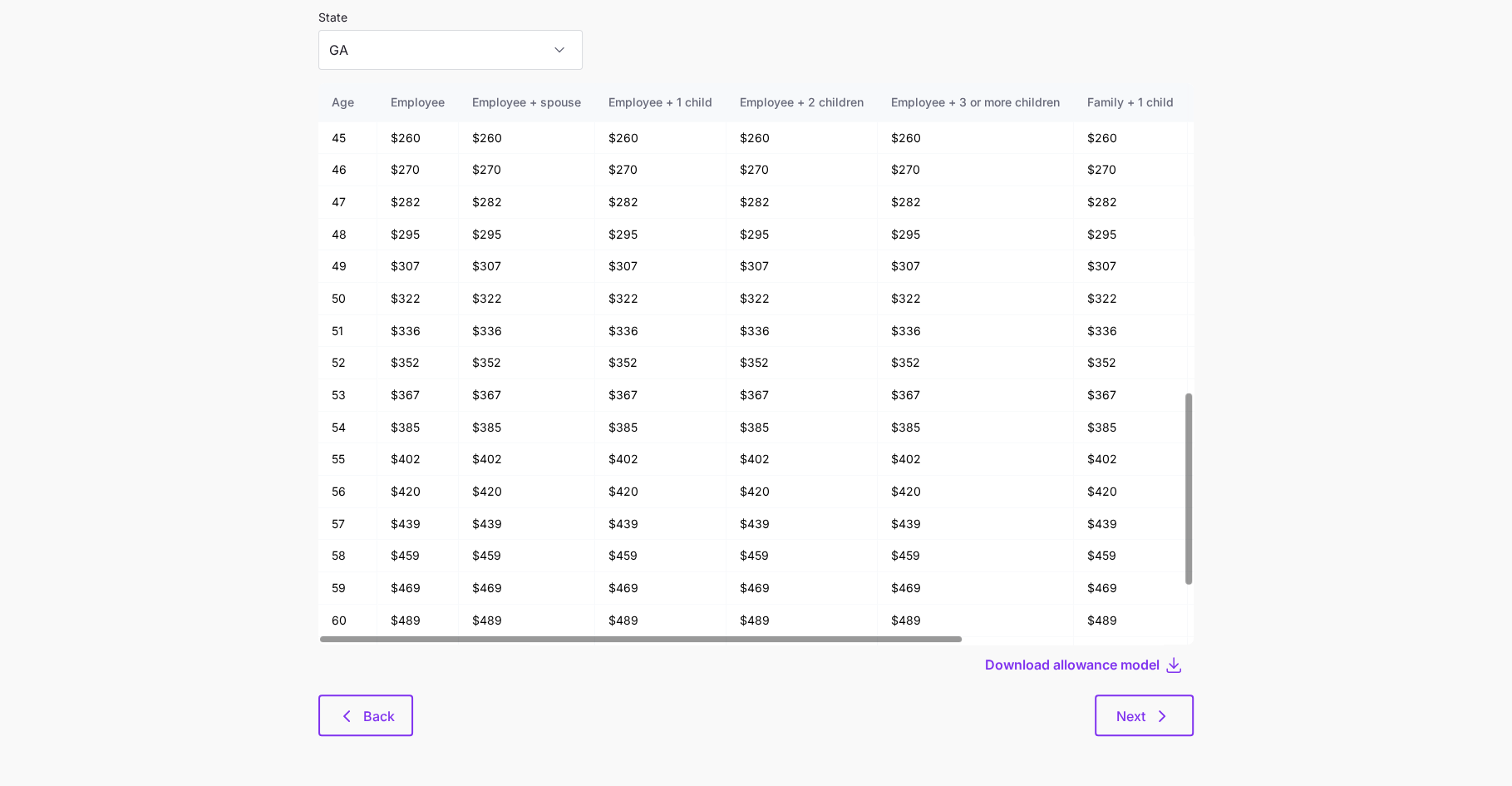 scroll, scrollTop: 0, scrollLeft: 0, axis: both 